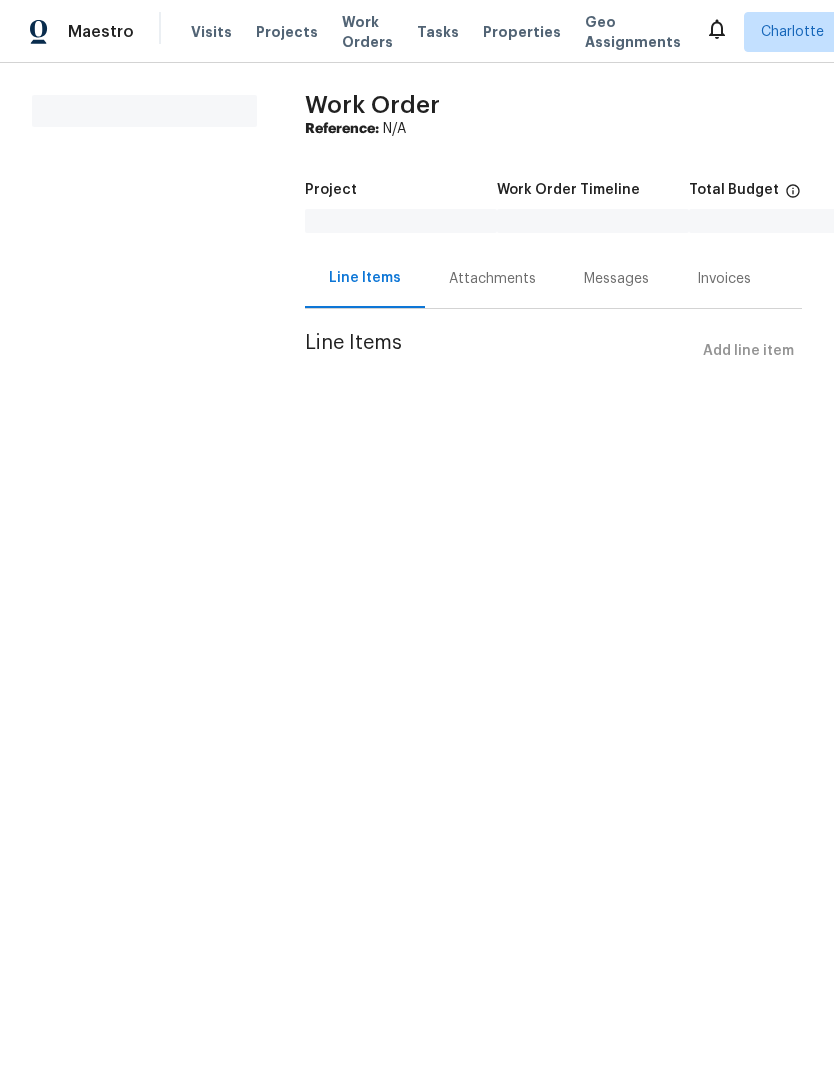 scroll, scrollTop: 0, scrollLeft: 0, axis: both 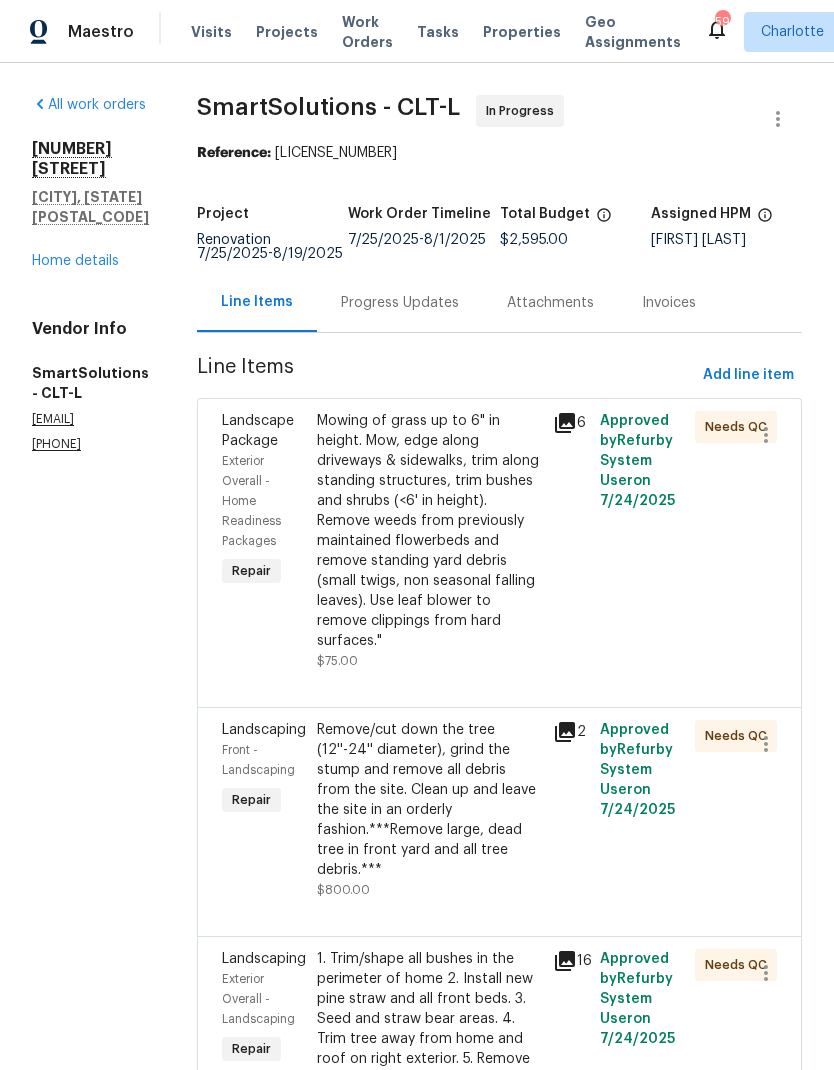 click on "Work Orders" at bounding box center [367, 32] 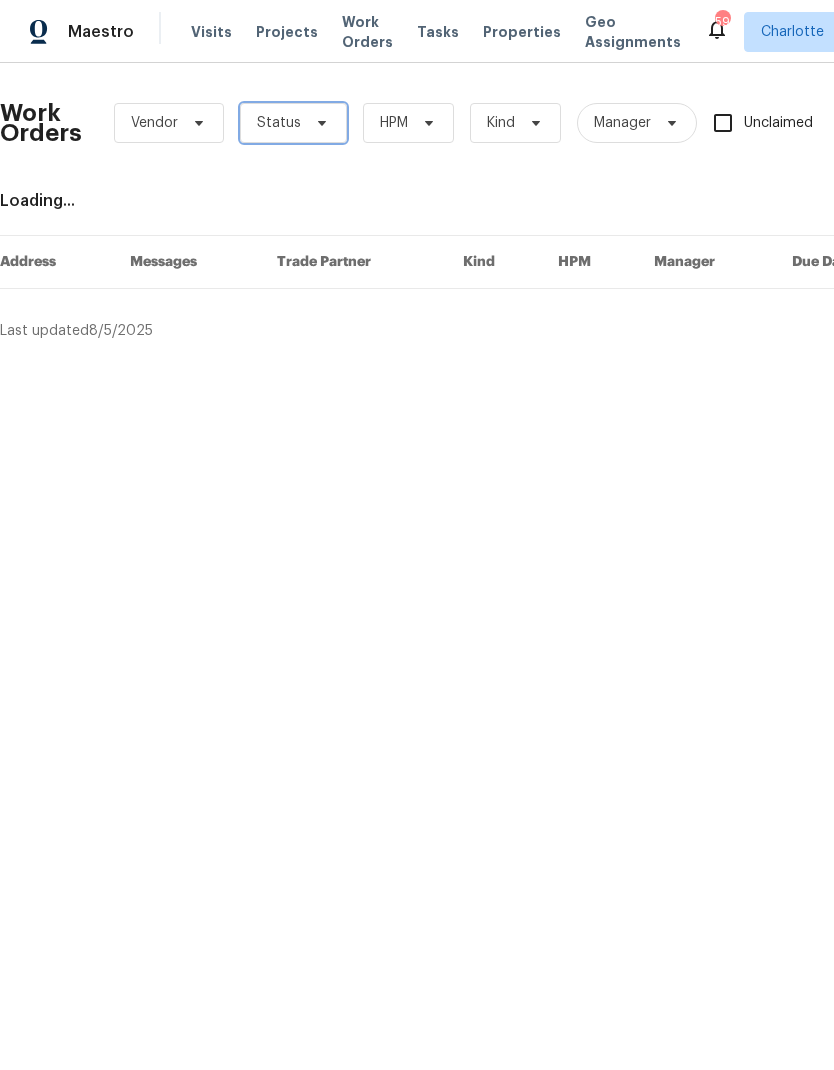 click on "Status" at bounding box center [293, 123] 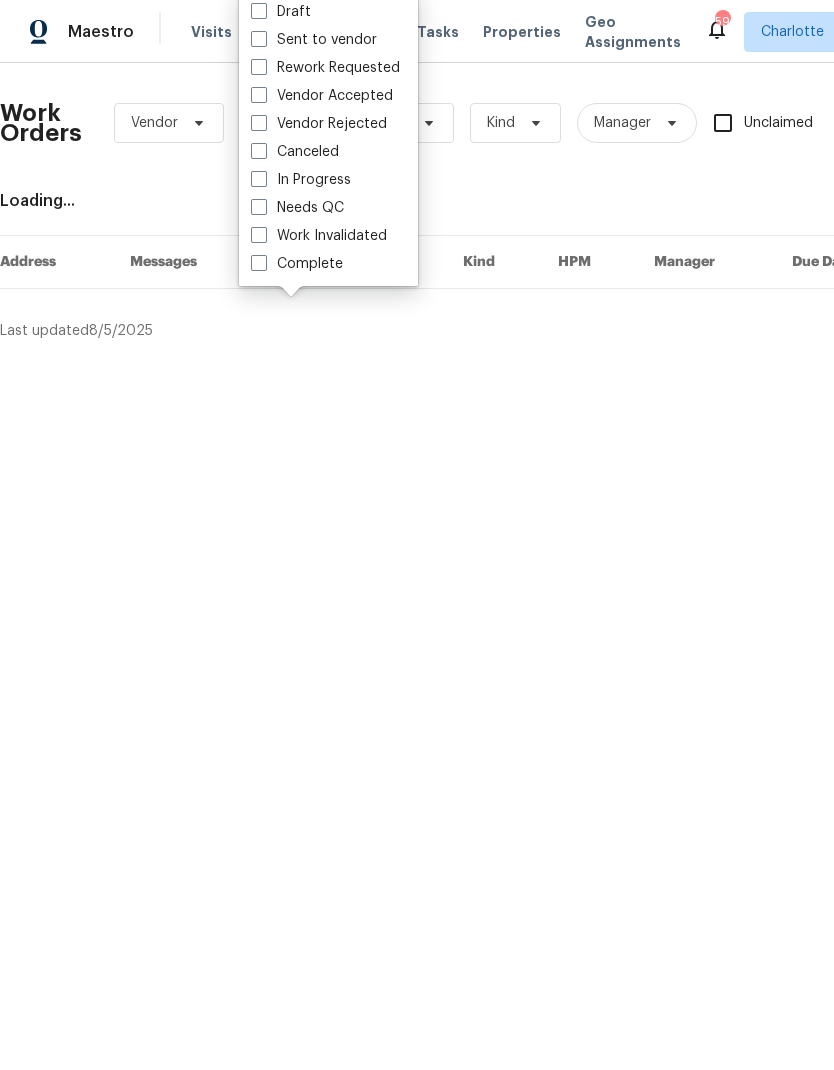 click on "Needs QC" at bounding box center [297, 208] 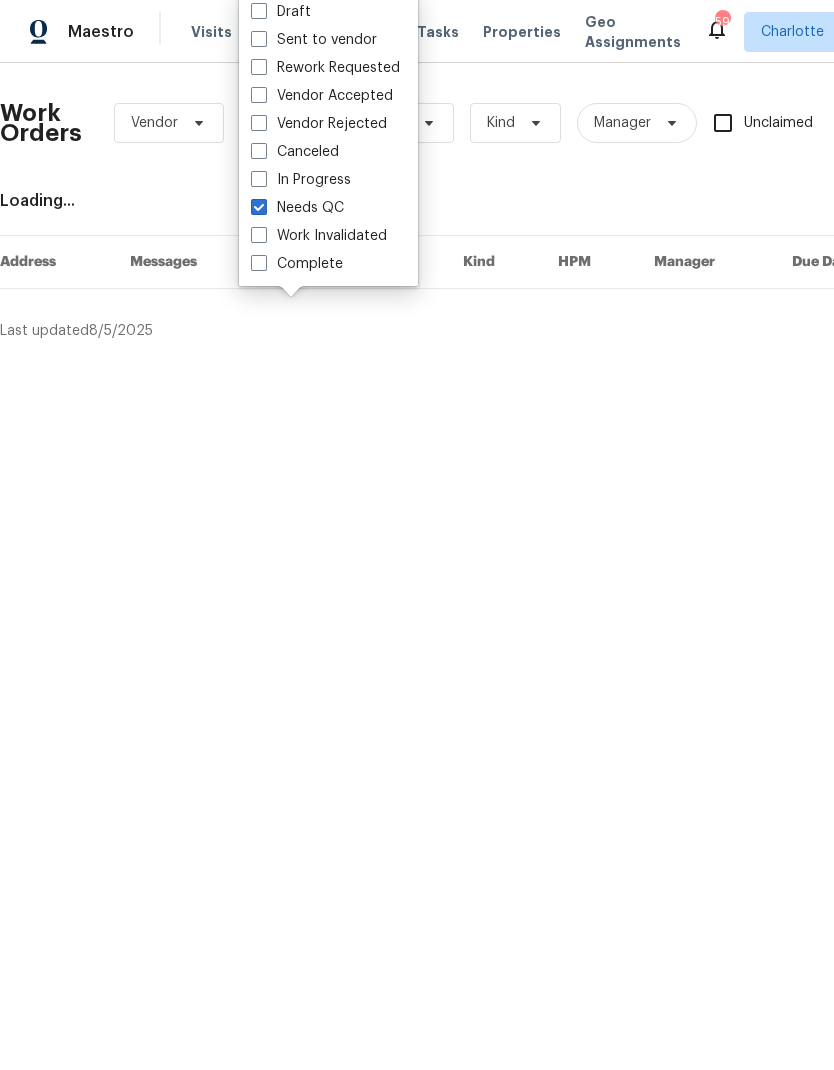 checkbox on "true" 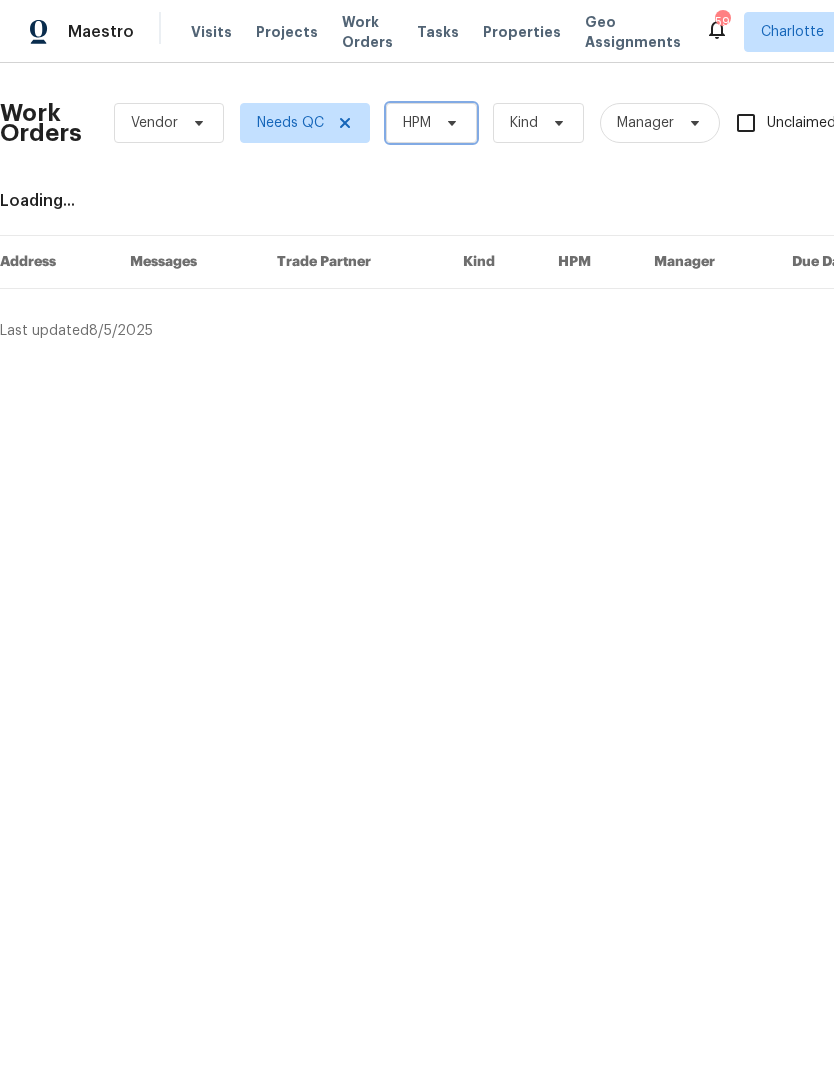click on "HPM" at bounding box center (431, 123) 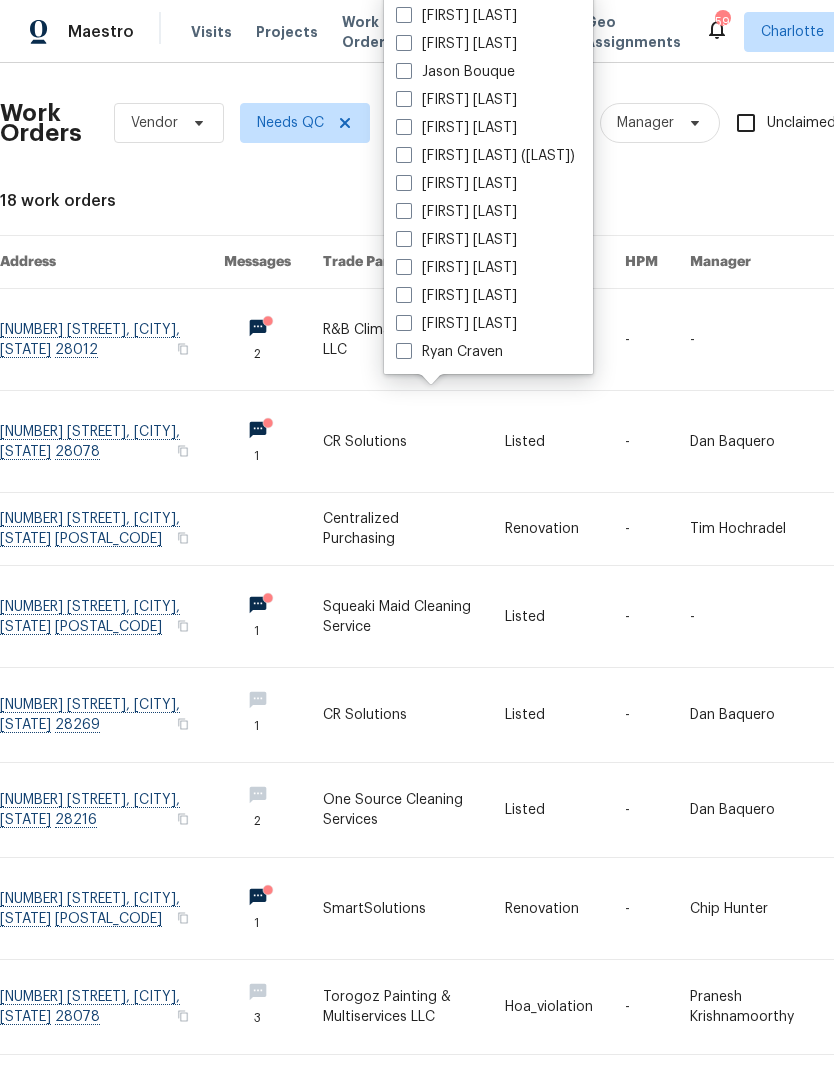scroll, scrollTop: 248, scrollLeft: 0, axis: vertical 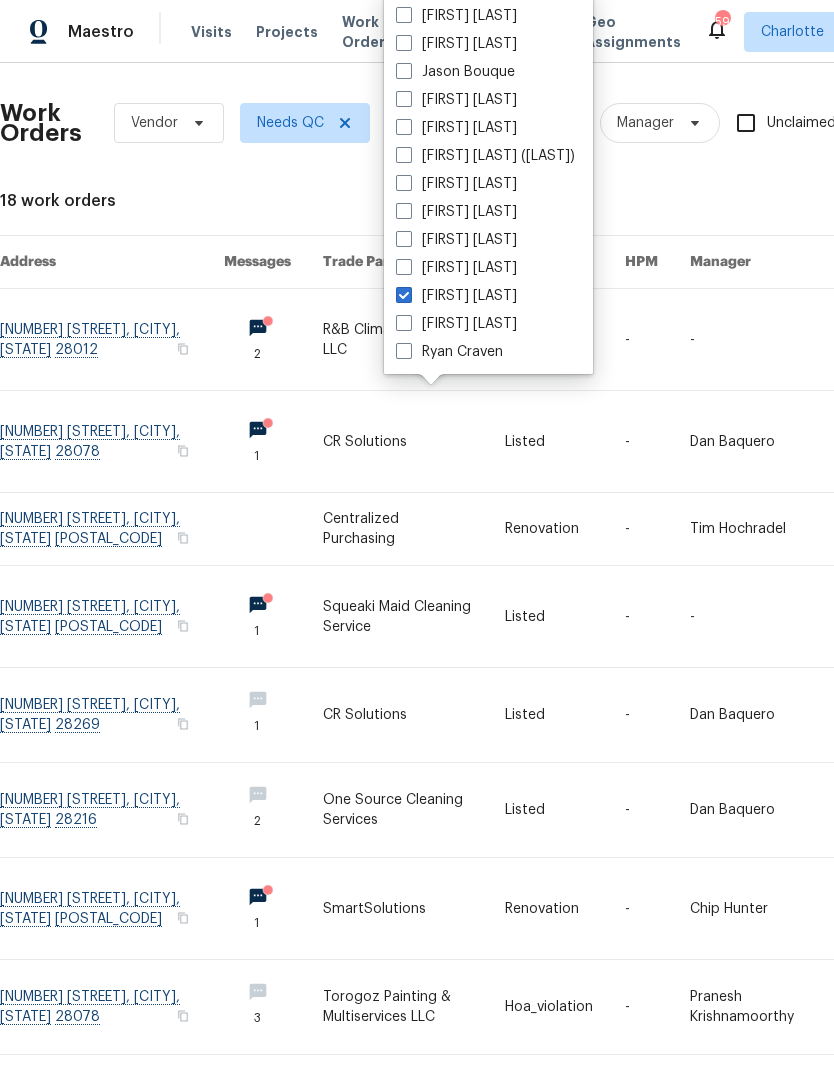 checkbox on "true" 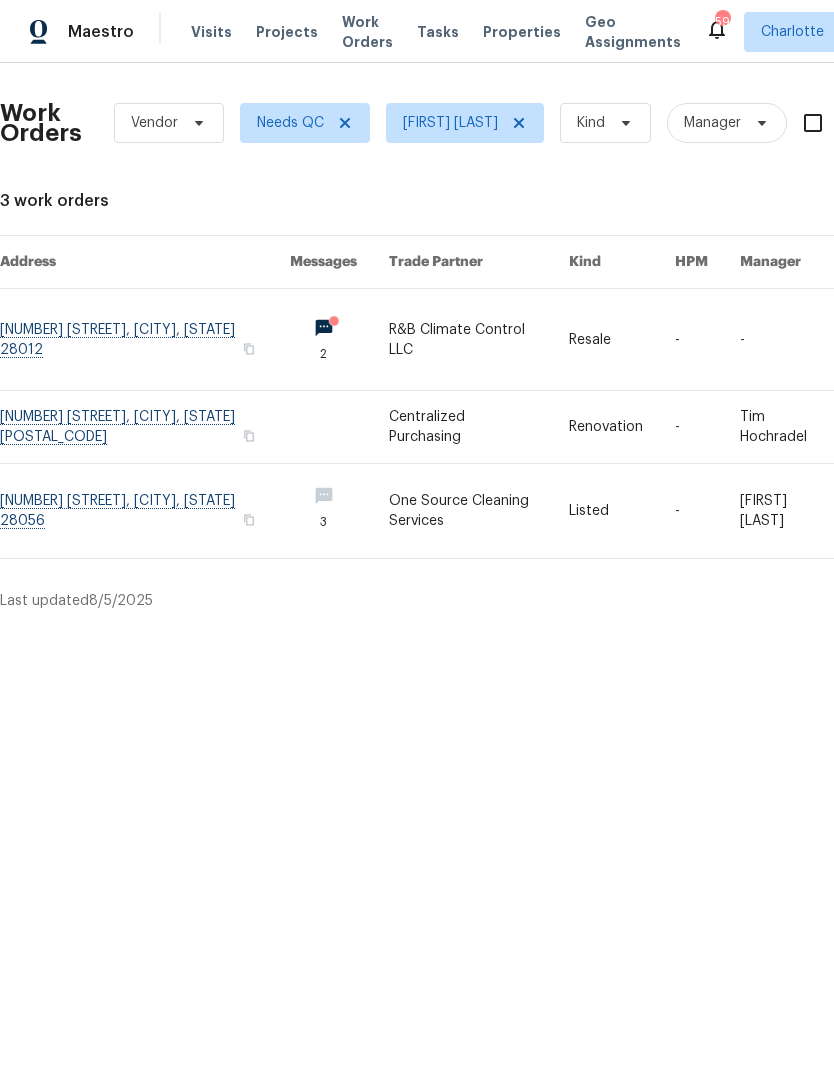 click at bounding box center [479, 511] 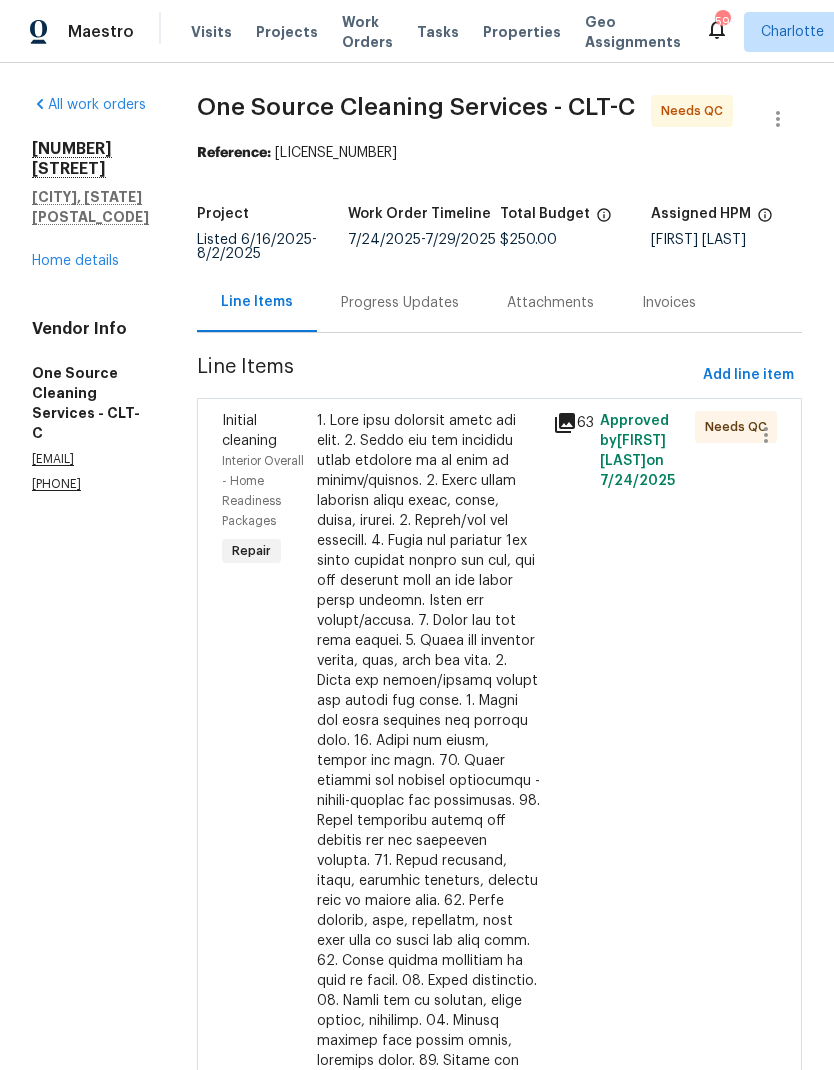 click at bounding box center [429, 901] 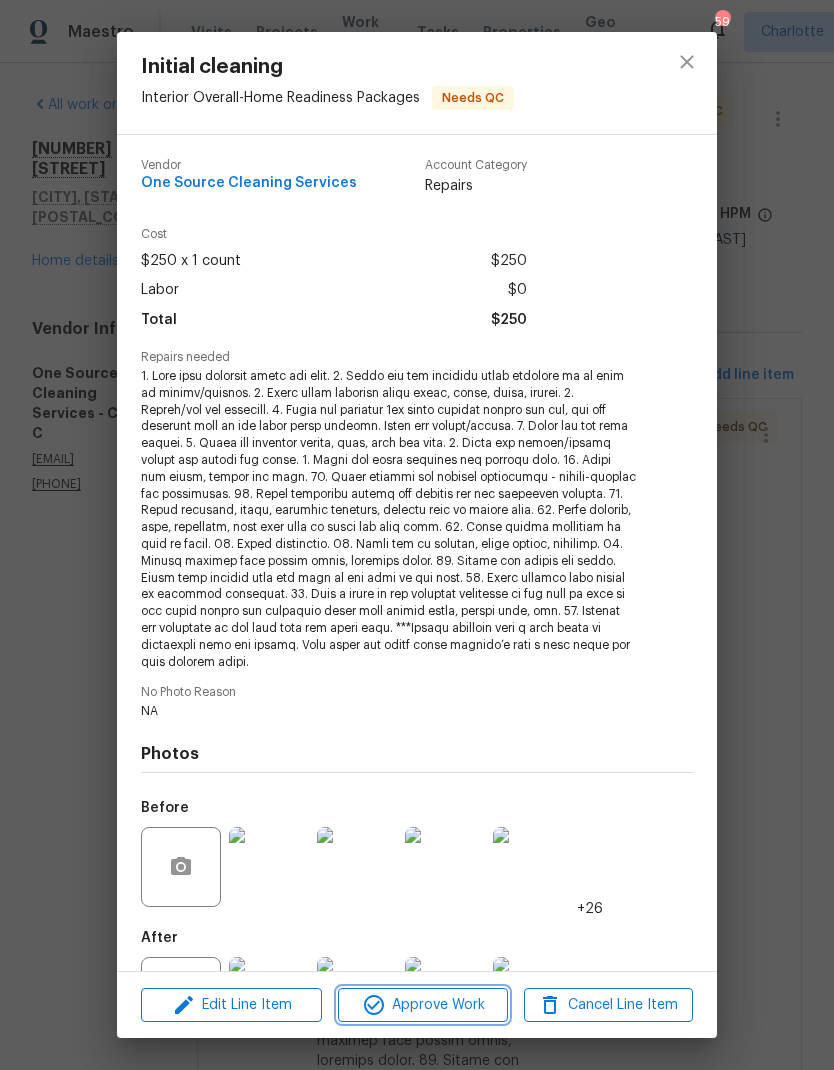 click on "Approve Work" at bounding box center [422, 1005] 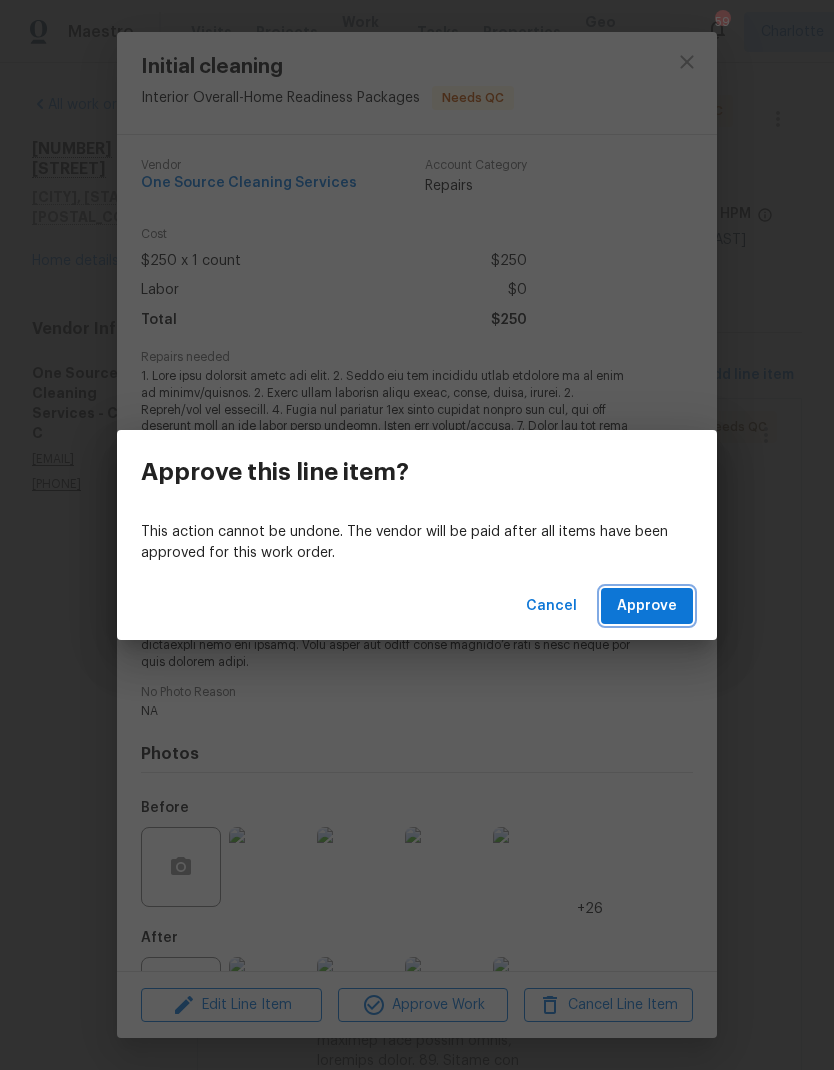 click on "Approve" at bounding box center [647, 606] 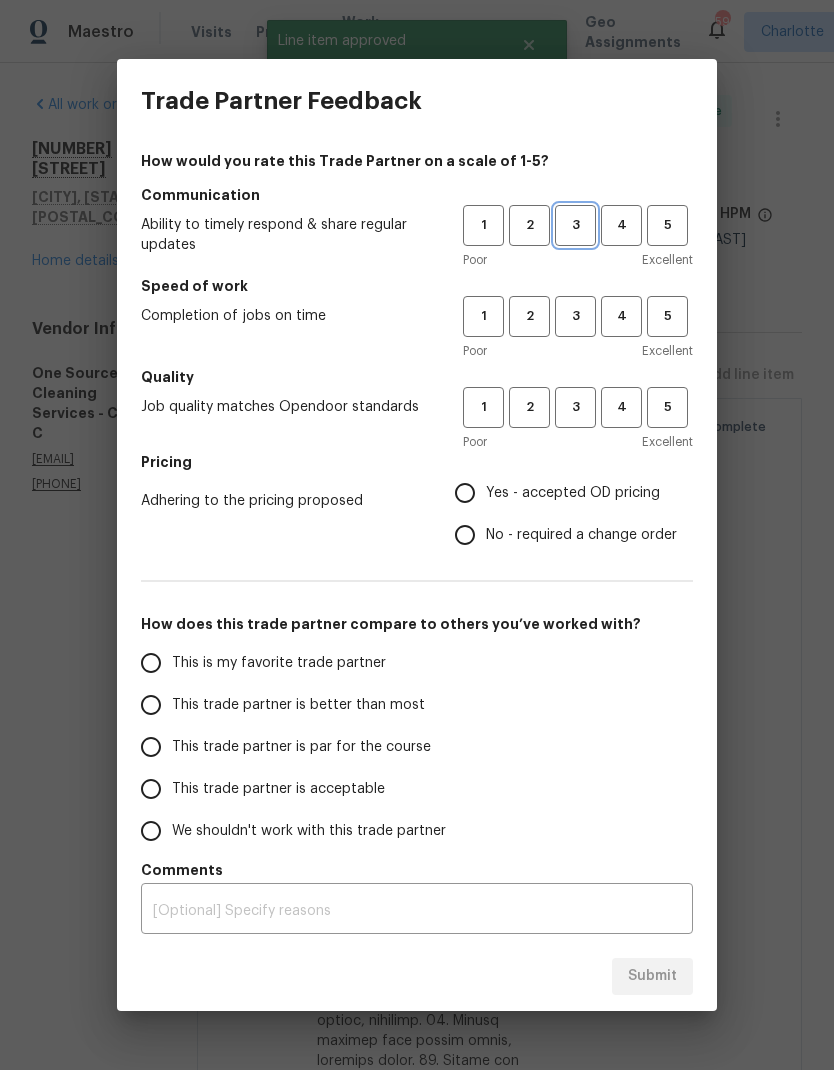 click on "3" at bounding box center (575, 225) 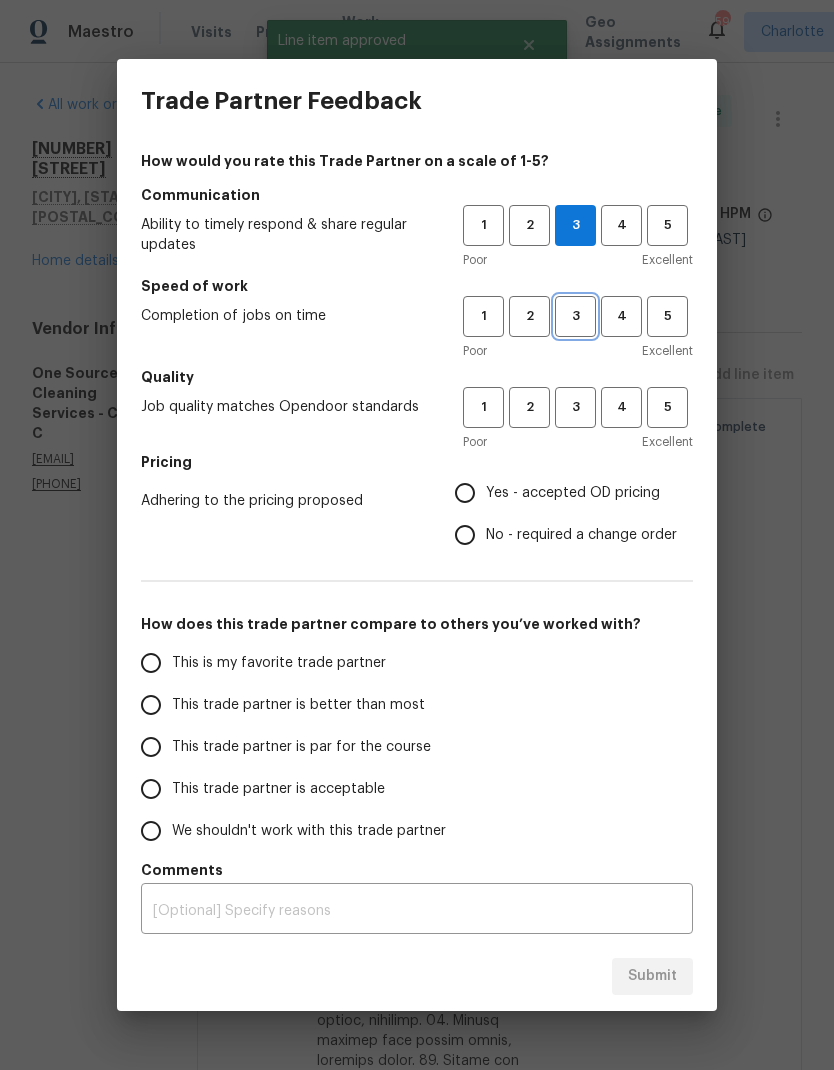 click on "3" at bounding box center (575, 316) 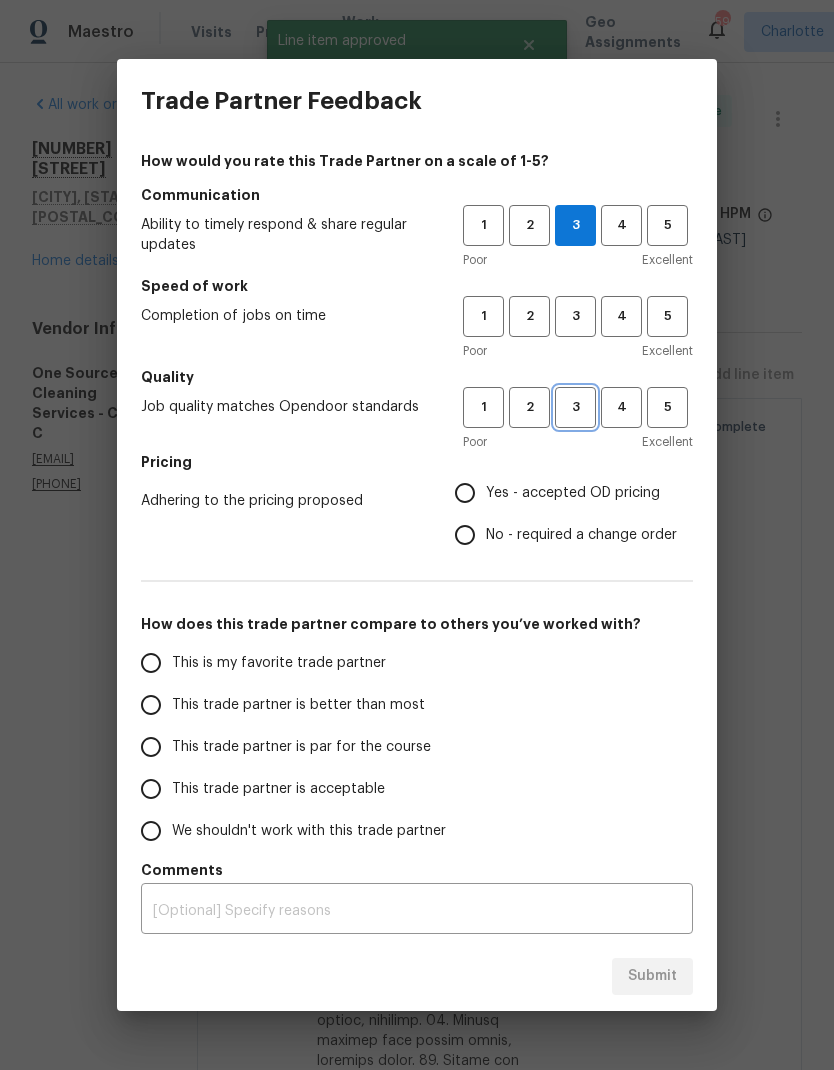 click on "3" at bounding box center [575, 407] 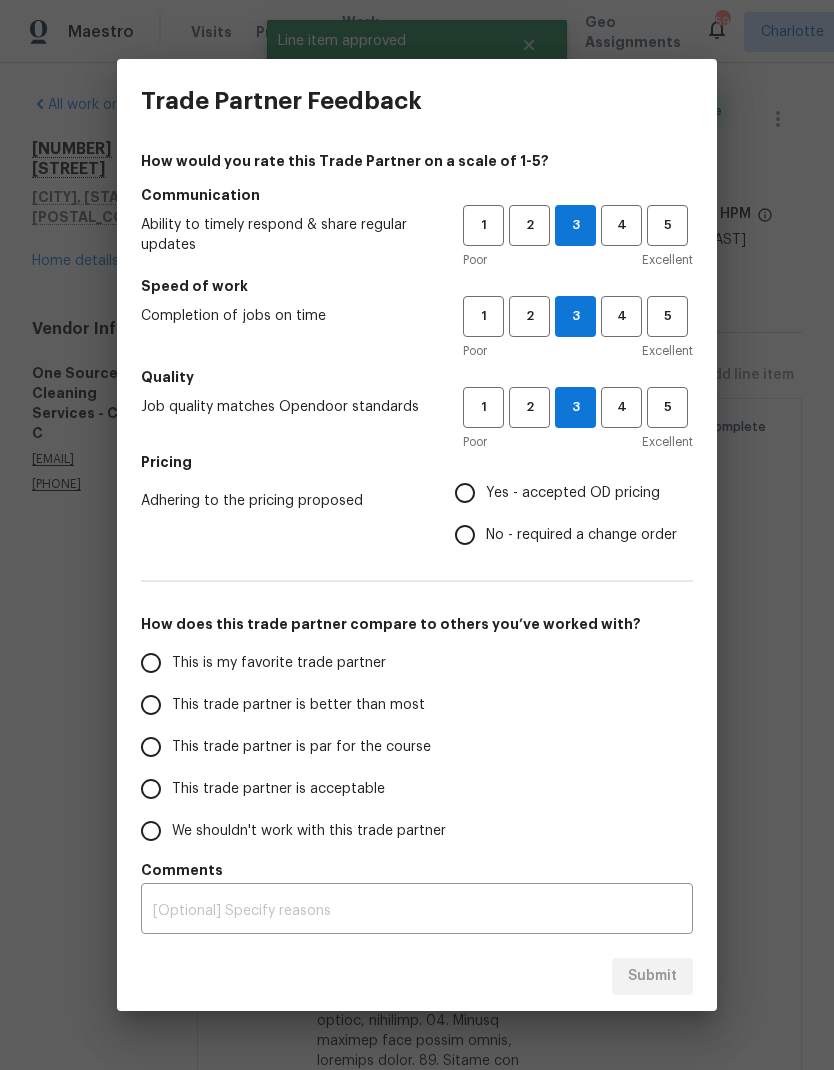 click on "Yes - accepted OD pricing" at bounding box center [465, 493] 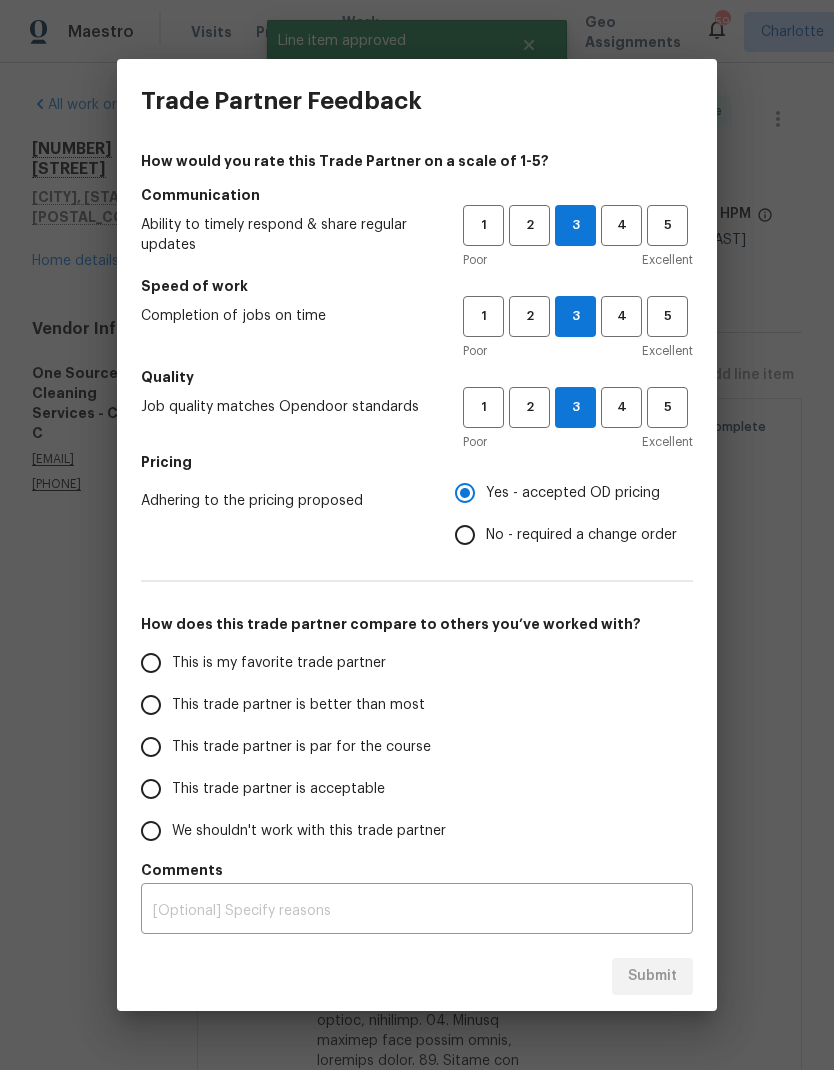 click on "This trade partner is better than most" at bounding box center [298, 705] 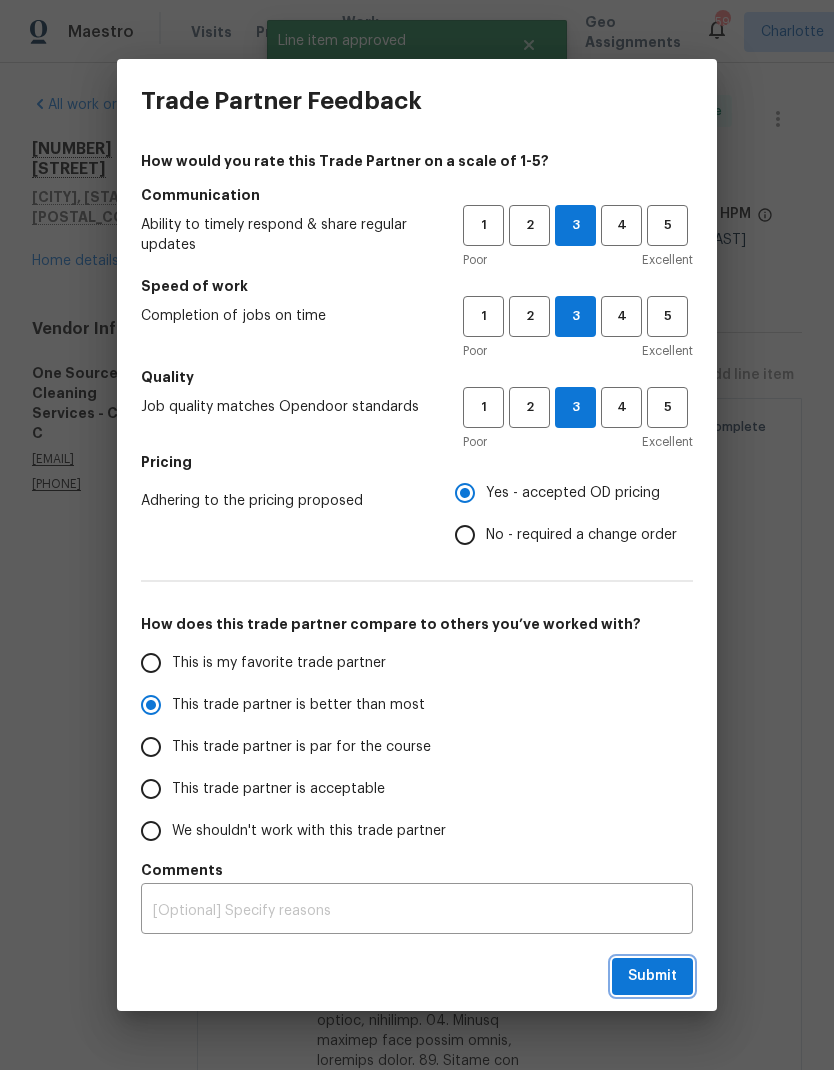 click on "Submit" at bounding box center (652, 976) 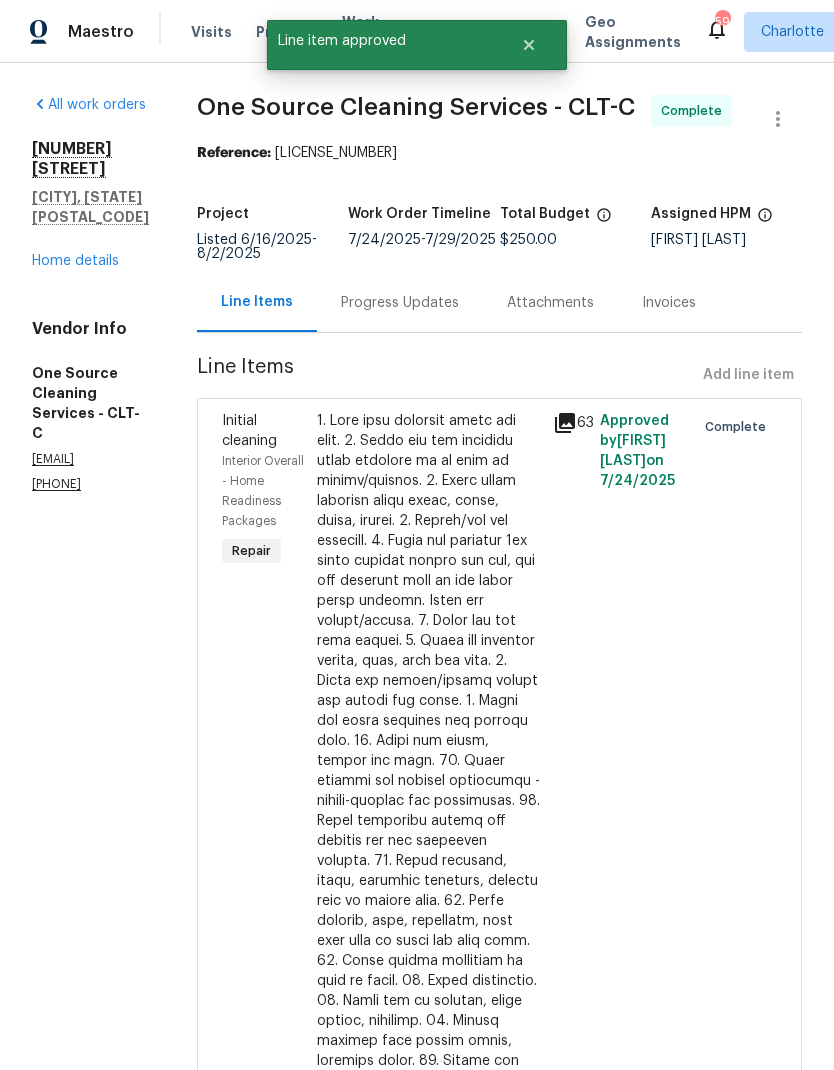 radio on "false" 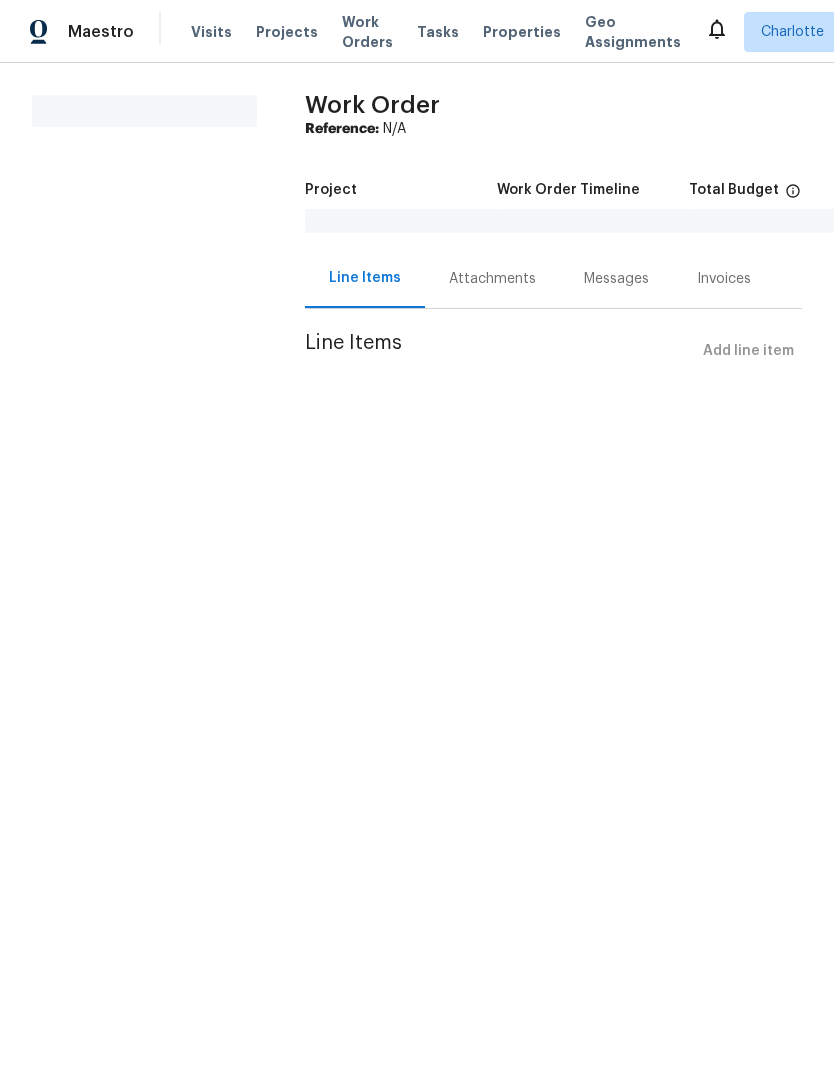 scroll, scrollTop: 0, scrollLeft: 0, axis: both 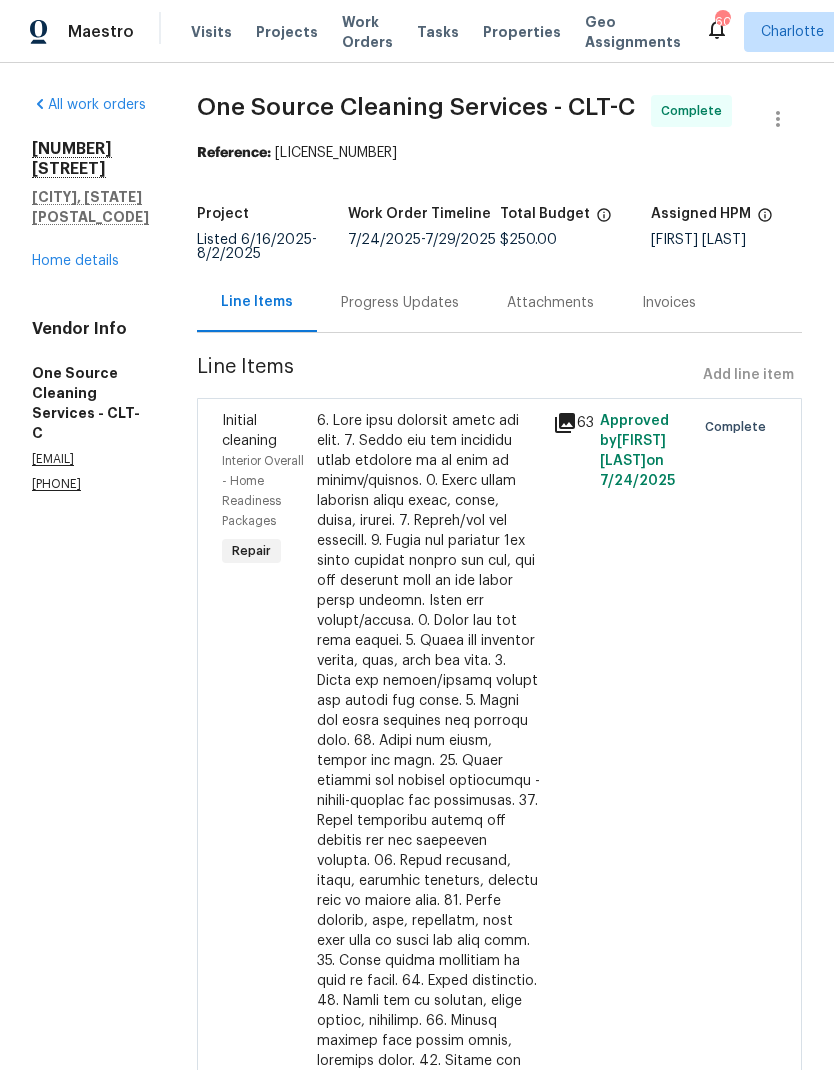 click on "Work Orders" at bounding box center (367, 32) 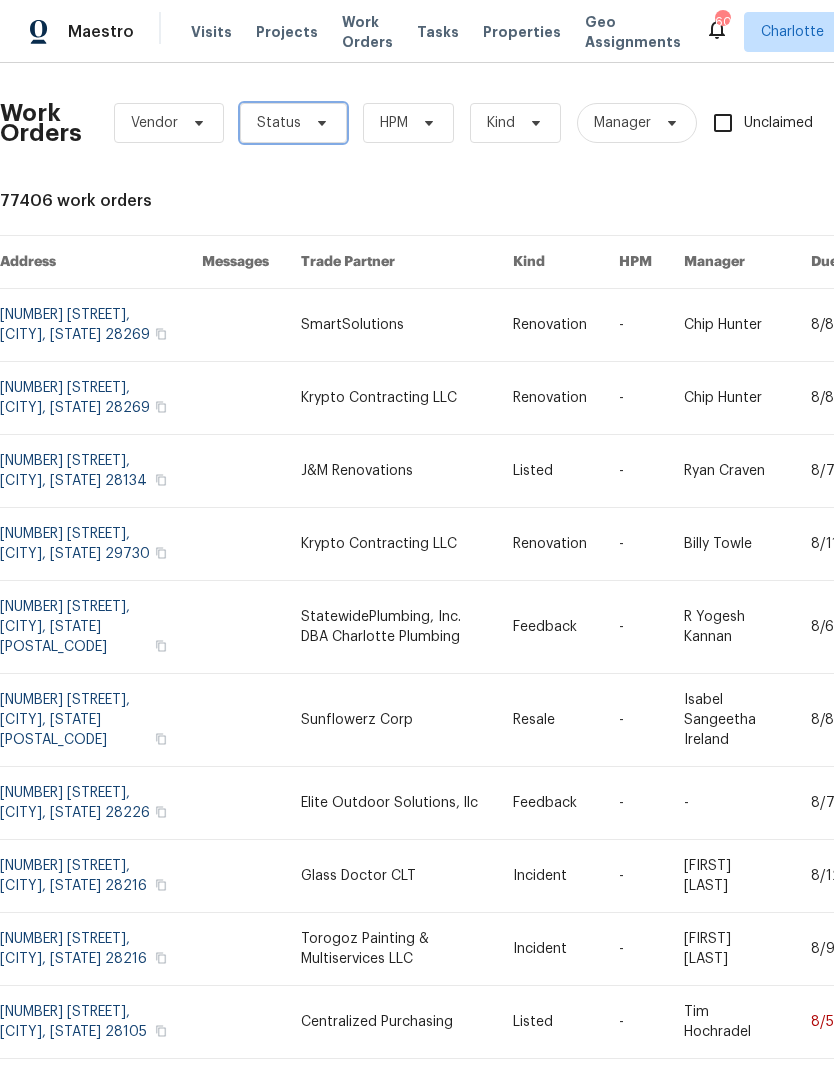 click on "Status" at bounding box center [293, 123] 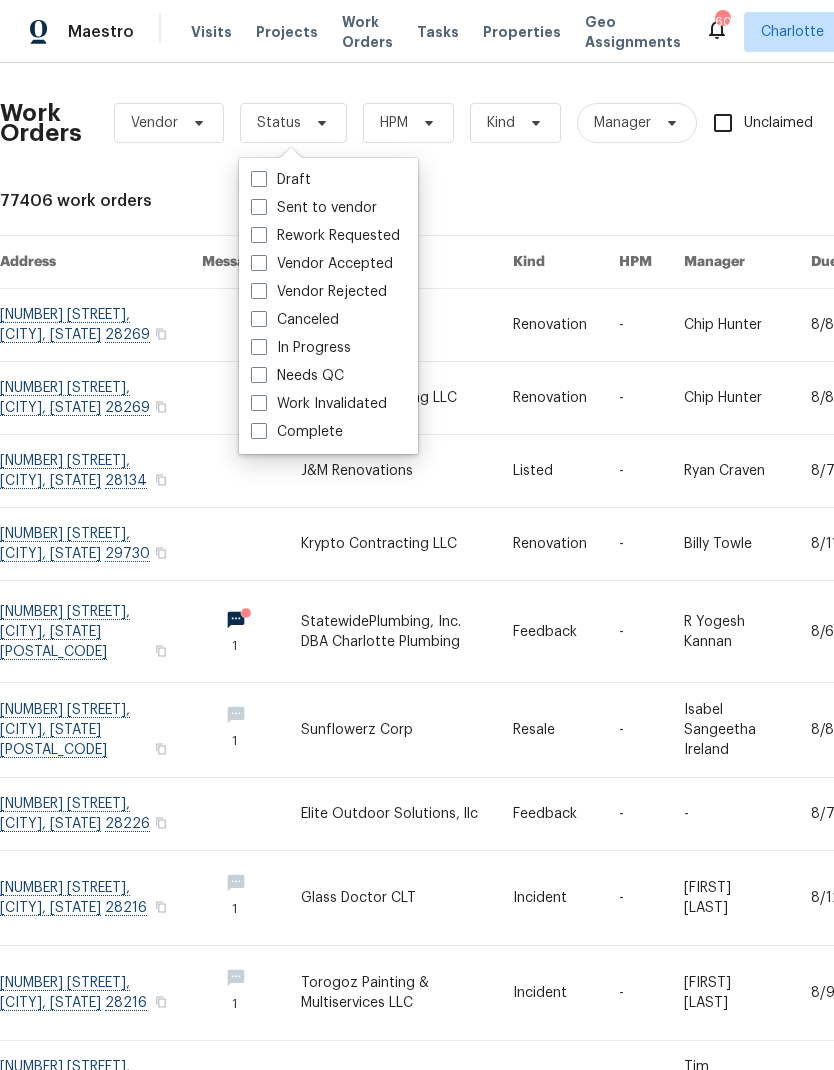 click on "Needs QC" at bounding box center (297, 376) 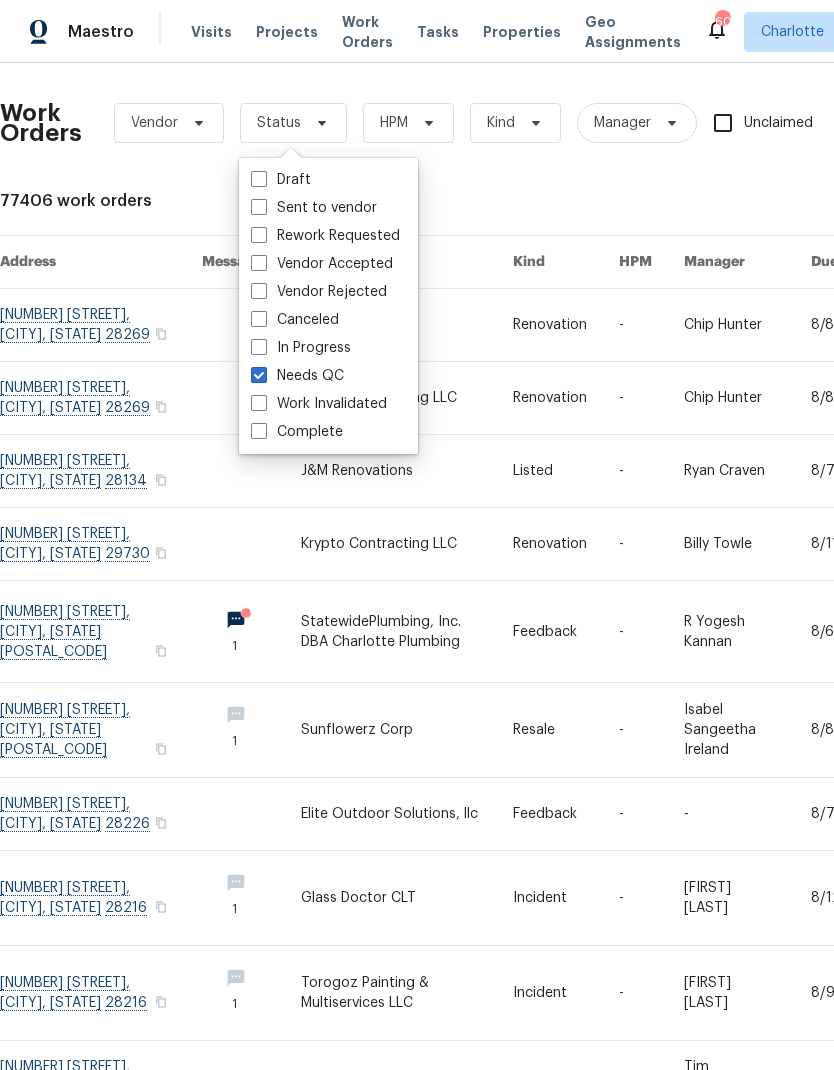 checkbox on "true" 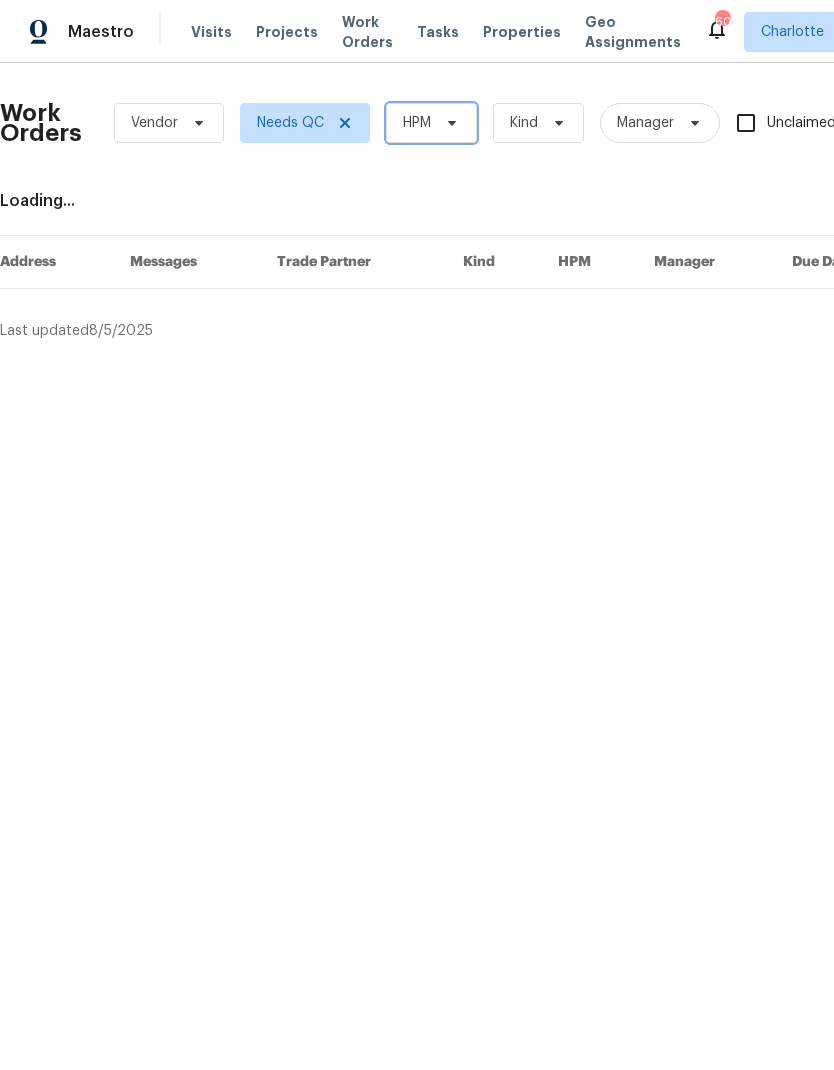 click 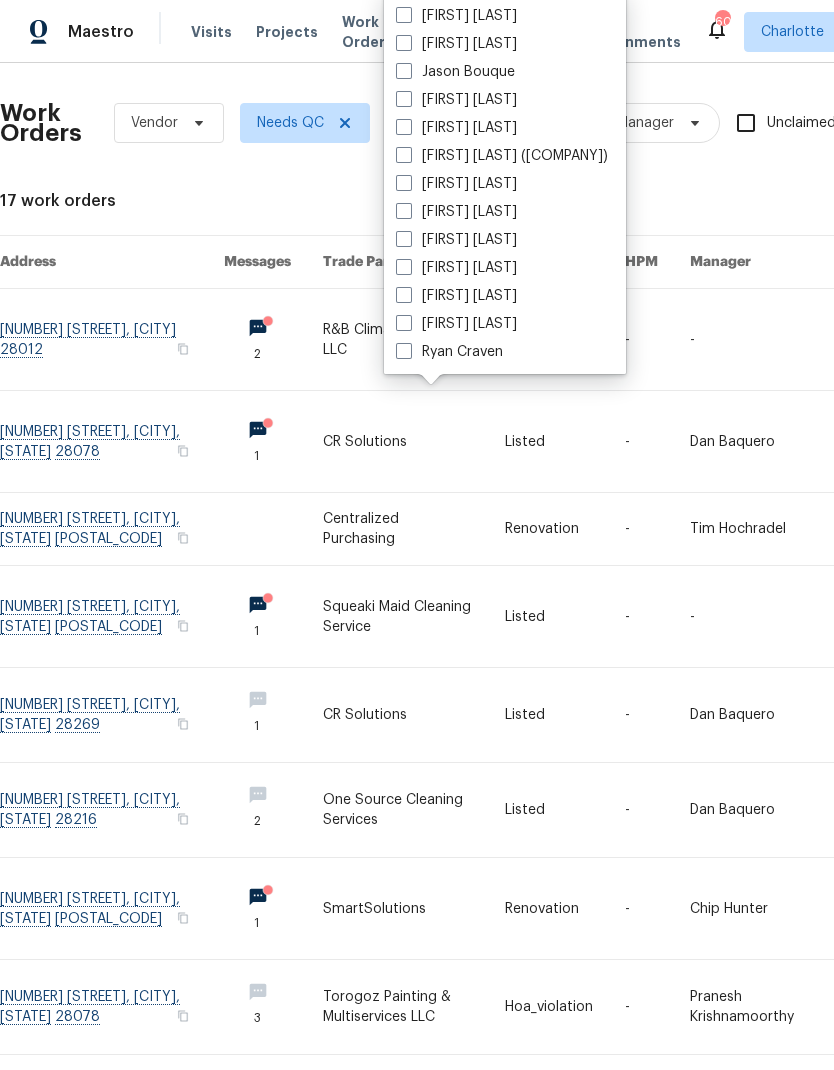 scroll, scrollTop: 248, scrollLeft: 0, axis: vertical 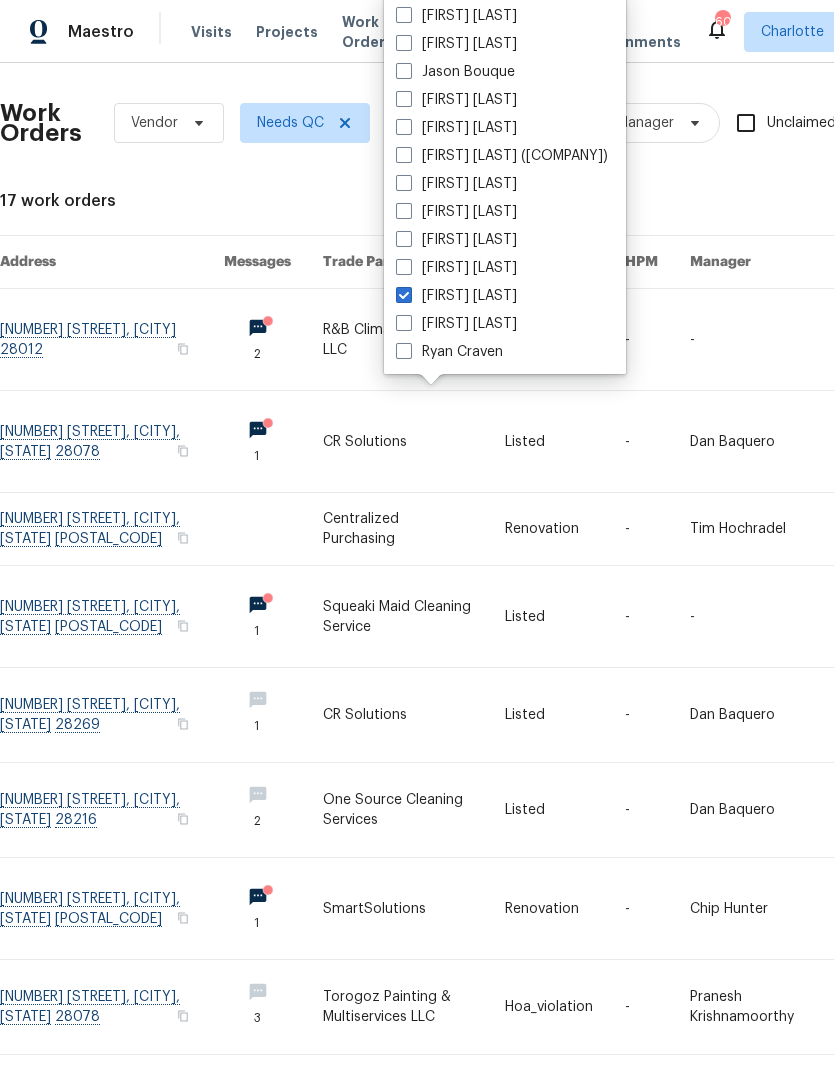 checkbox on "true" 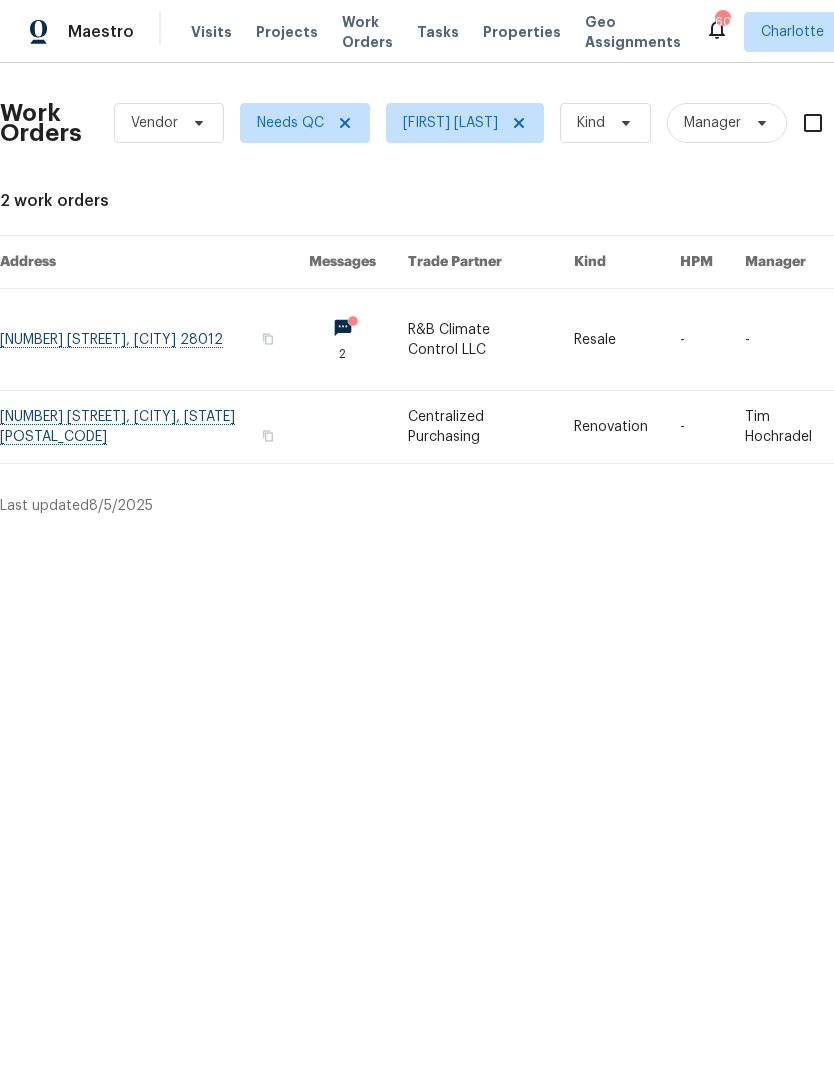 click at bounding box center (491, 427) 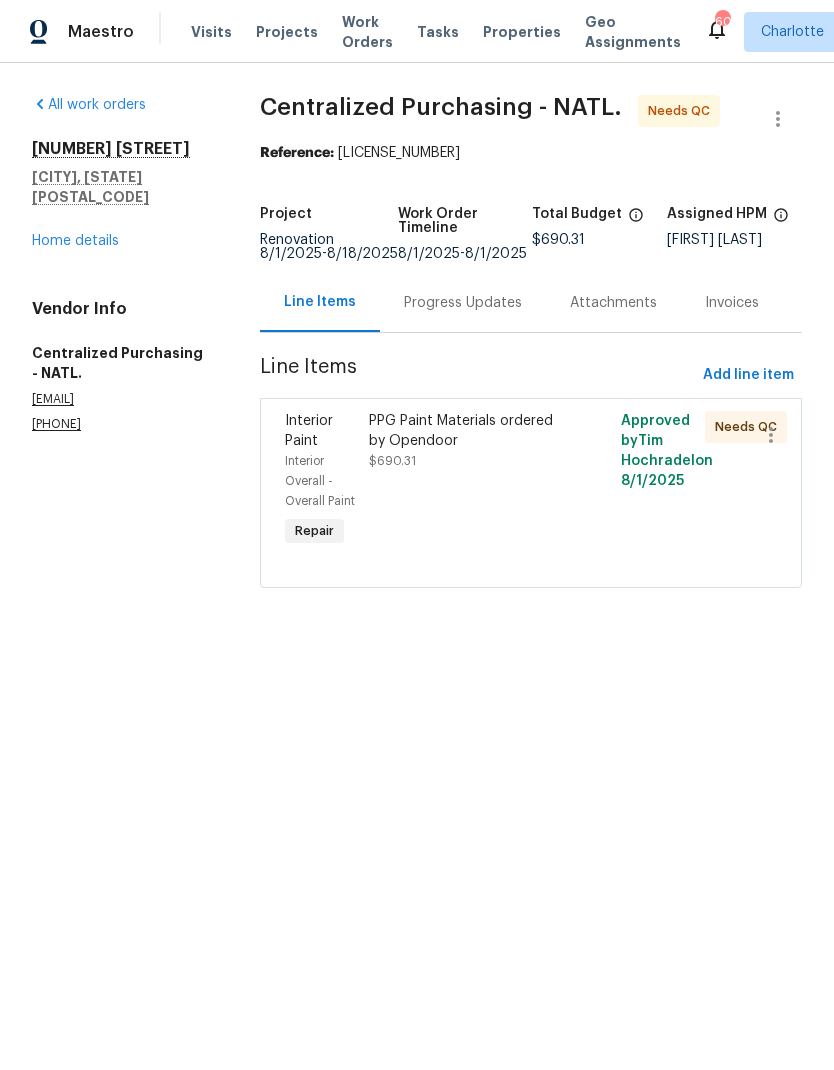 click on "PPG Paint Materials ordered by Opendoor" at bounding box center [468, 431] 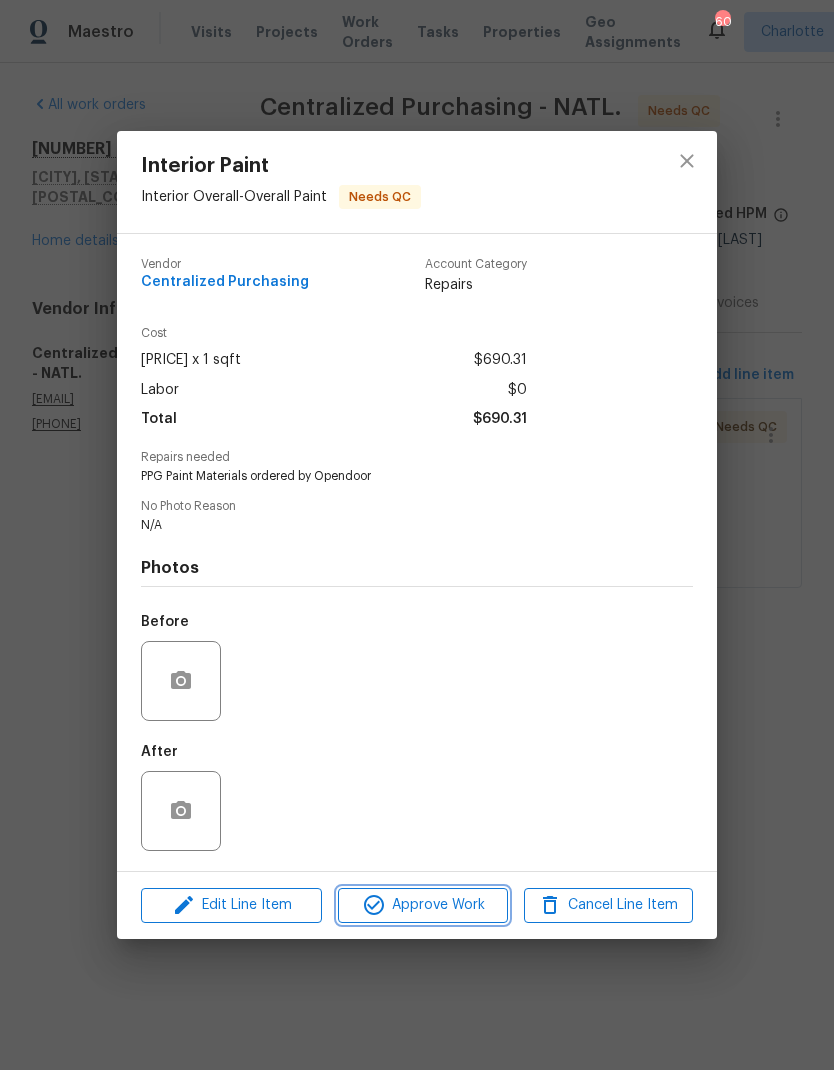 click on "Approve Work" at bounding box center (422, 905) 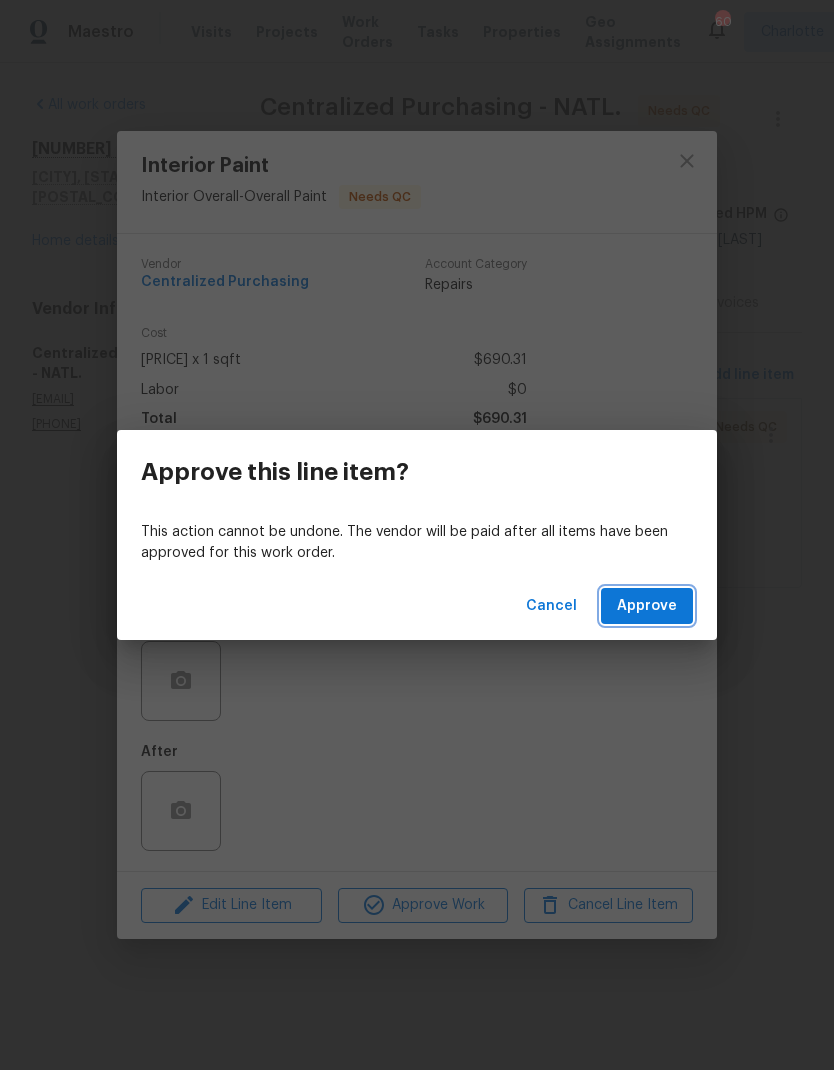 click on "Approve" at bounding box center (647, 606) 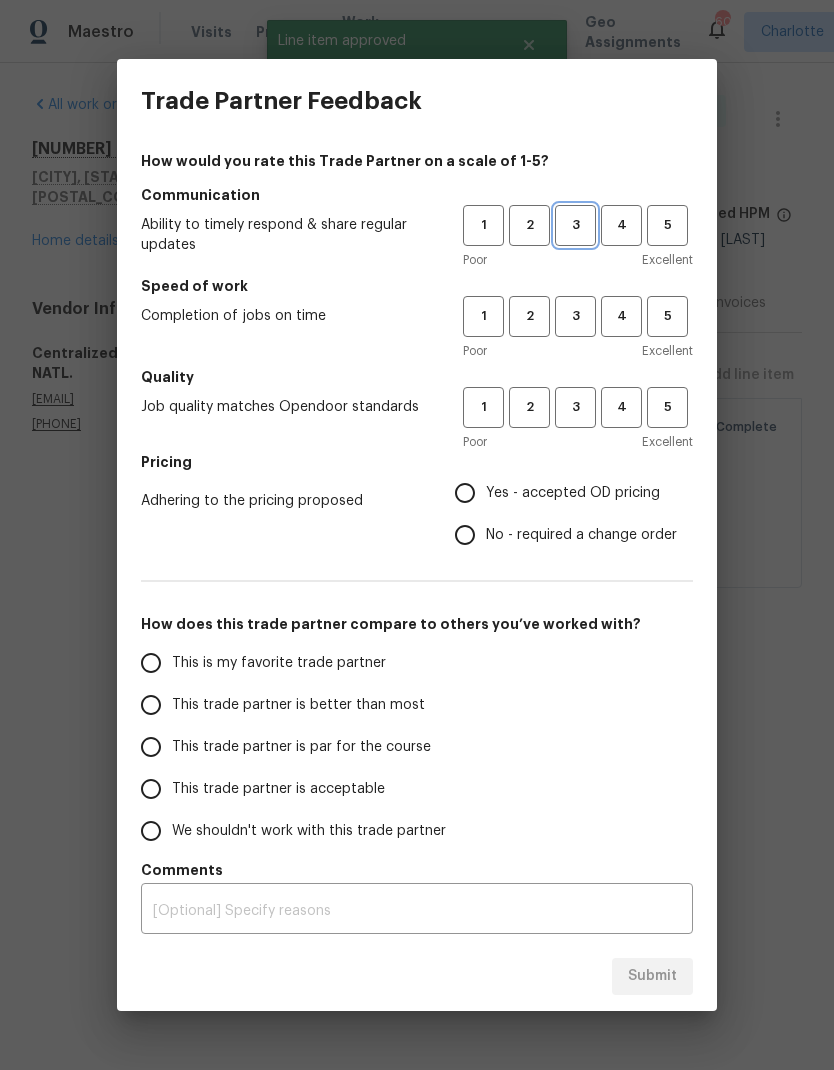 click on "3" at bounding box center (575, 225) 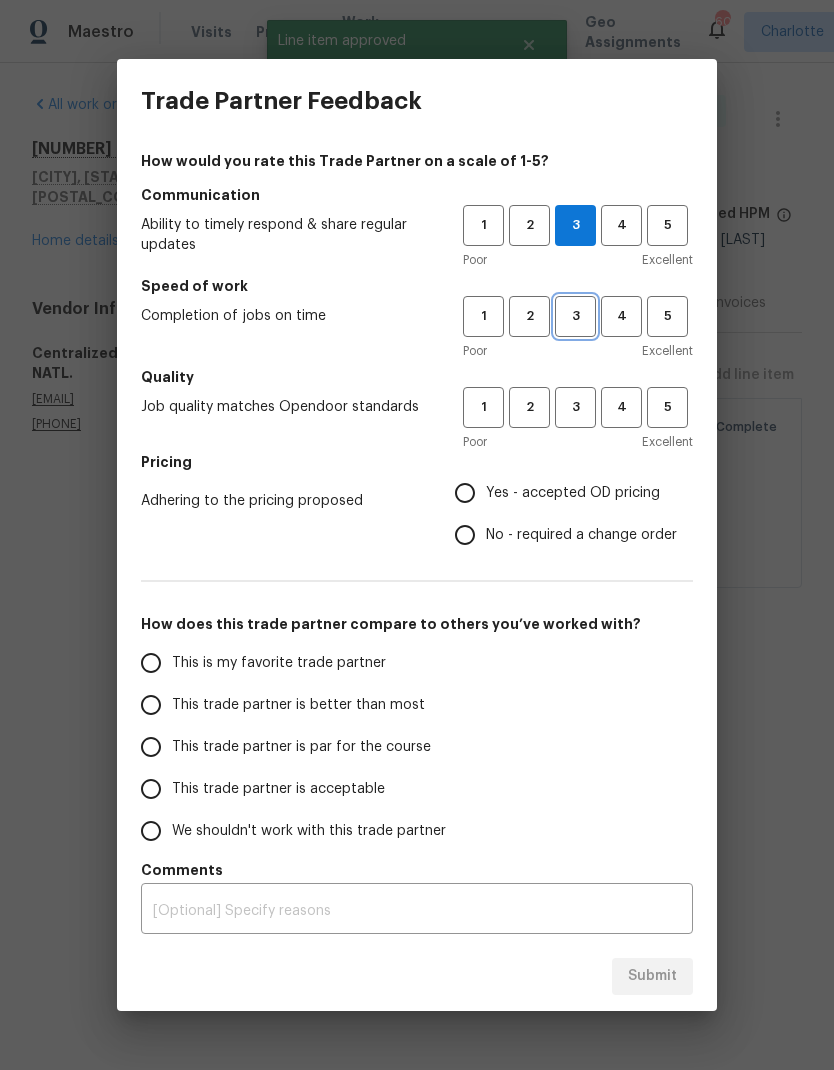 click on "3" at bounding box center (575, 316) 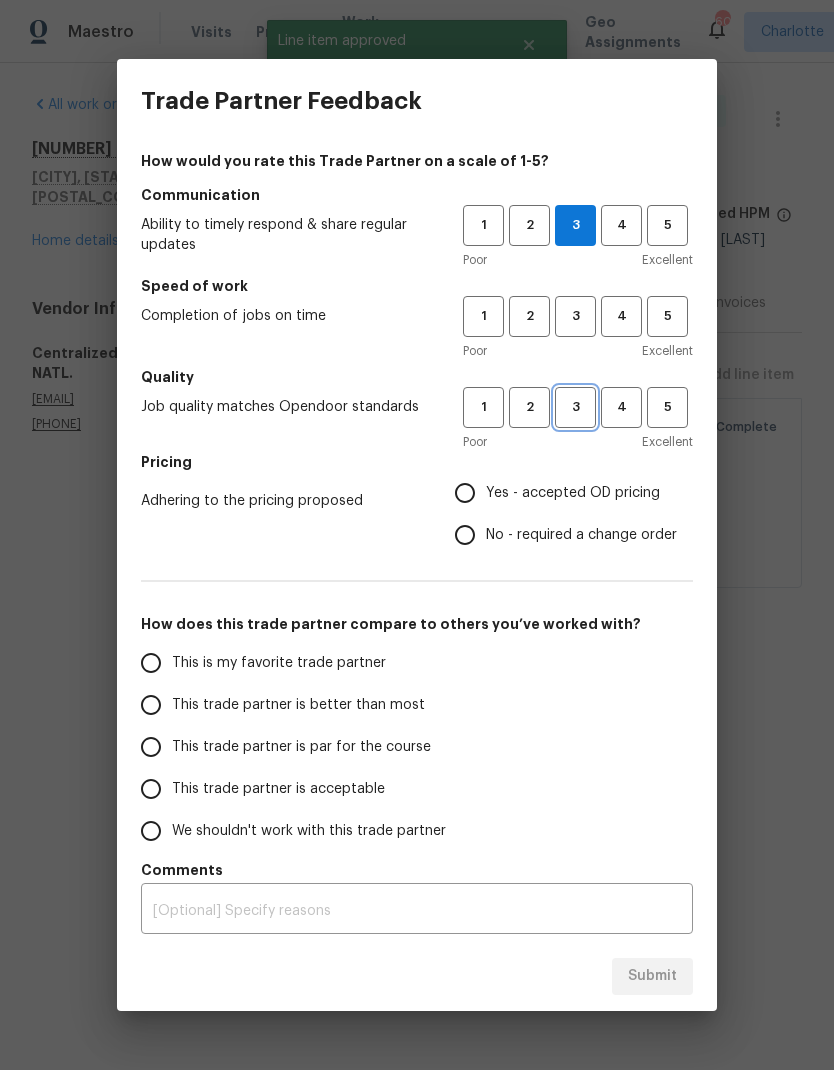 click on "3" at bounding box center [575, 407] 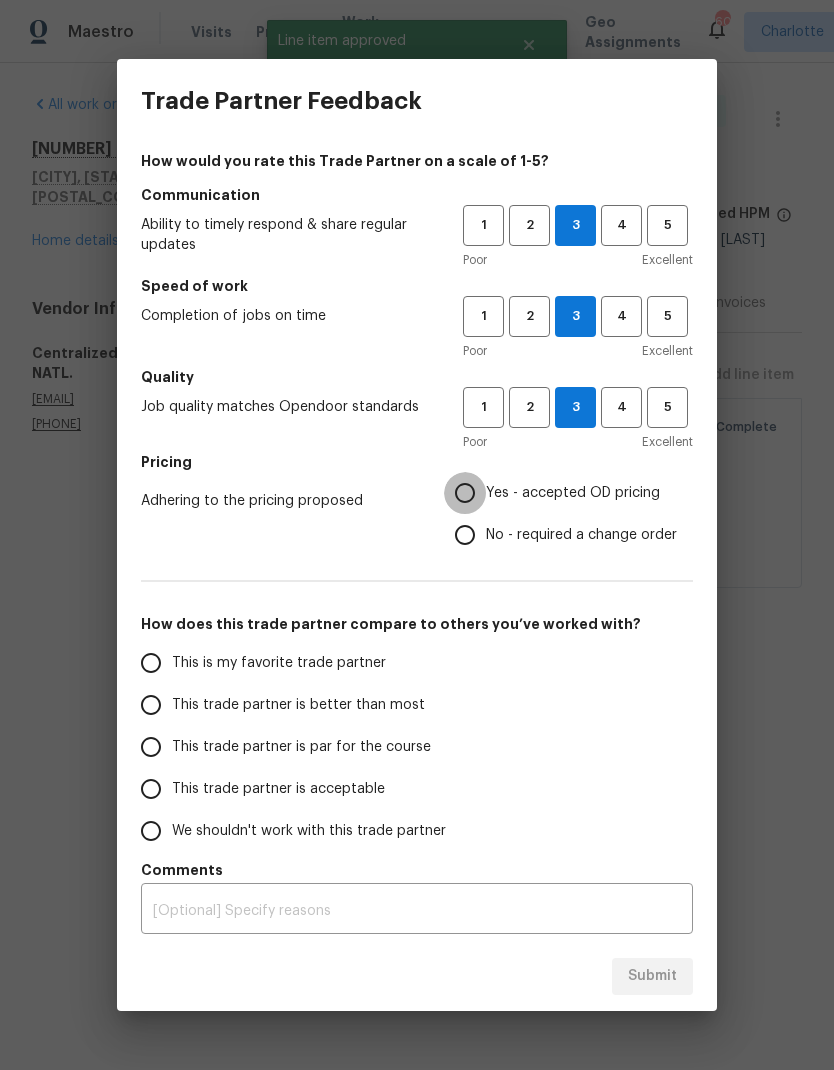 click on "Yes - accepted OD pricing" at bounding box center (465, 493) 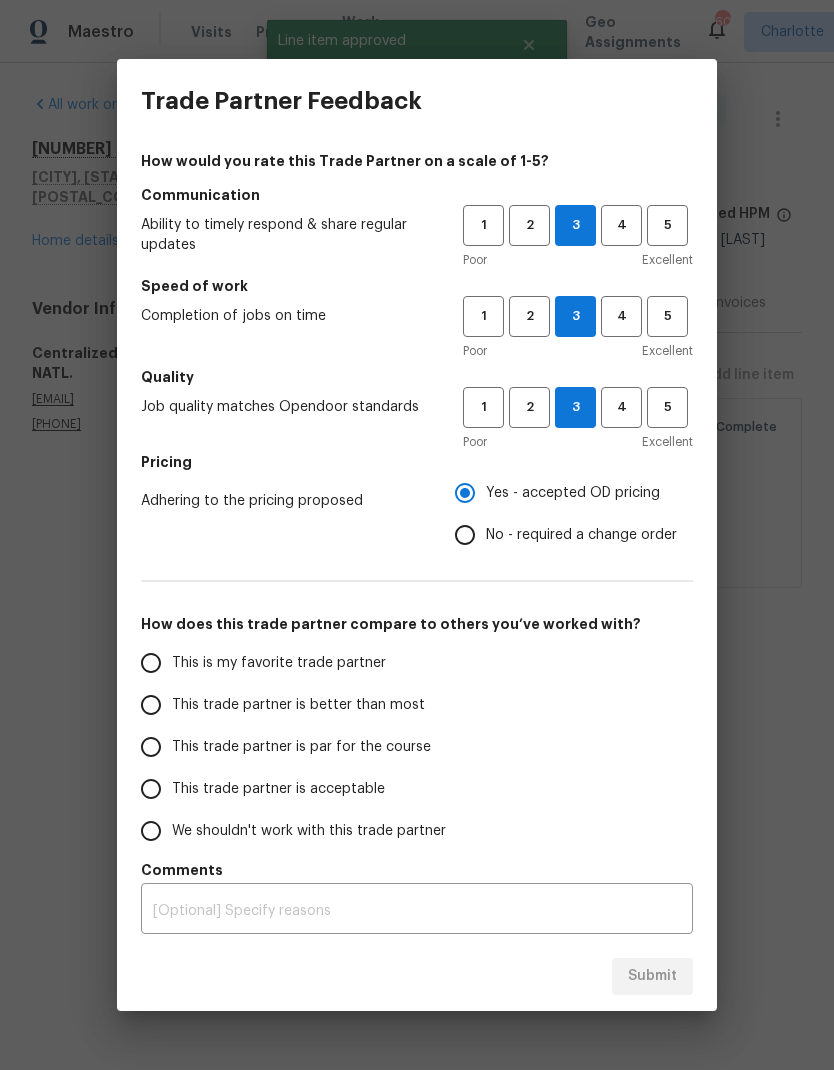 click on "This trade partner is better than most" at bounding box center [298, 705] 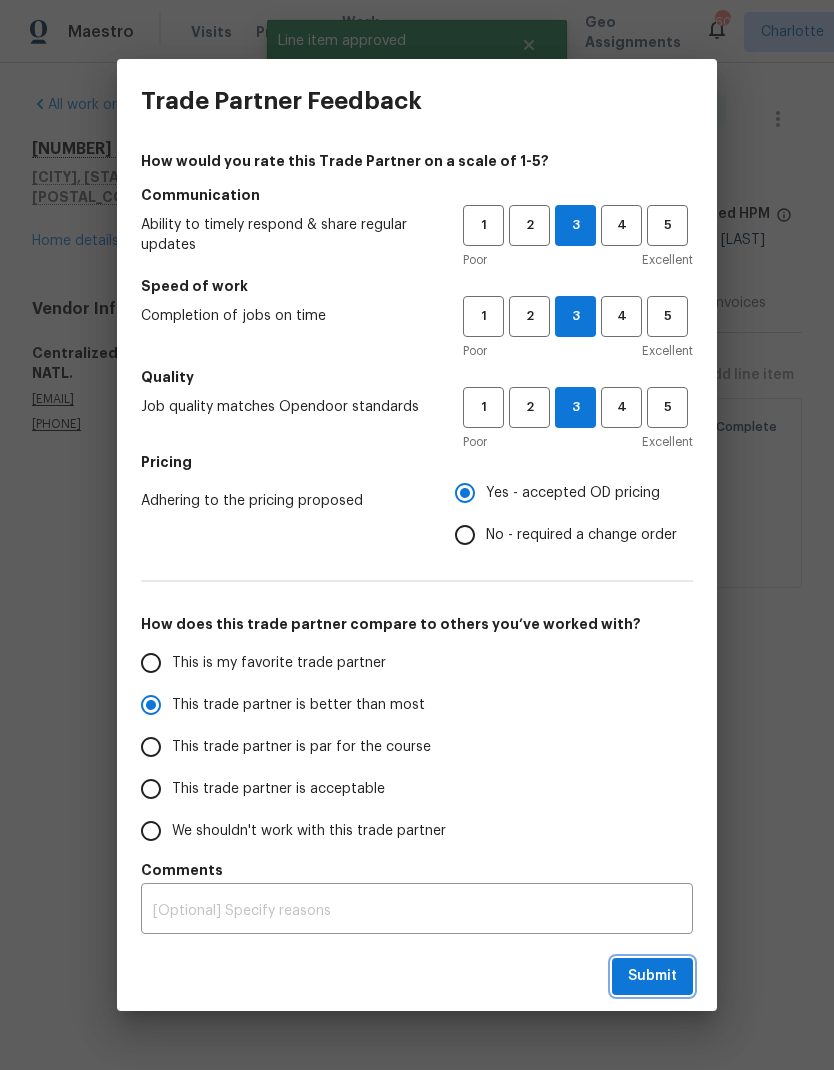 click on "Submit" at bounding box center (652, 976) 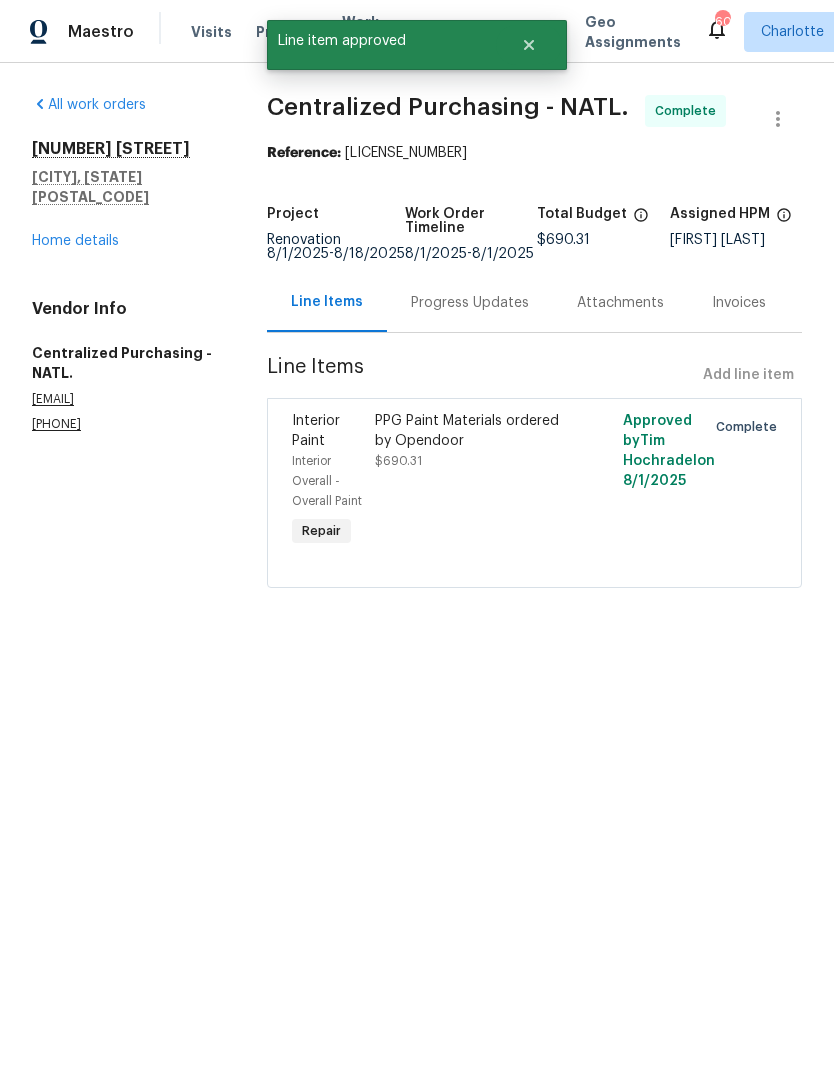 radio on "false" 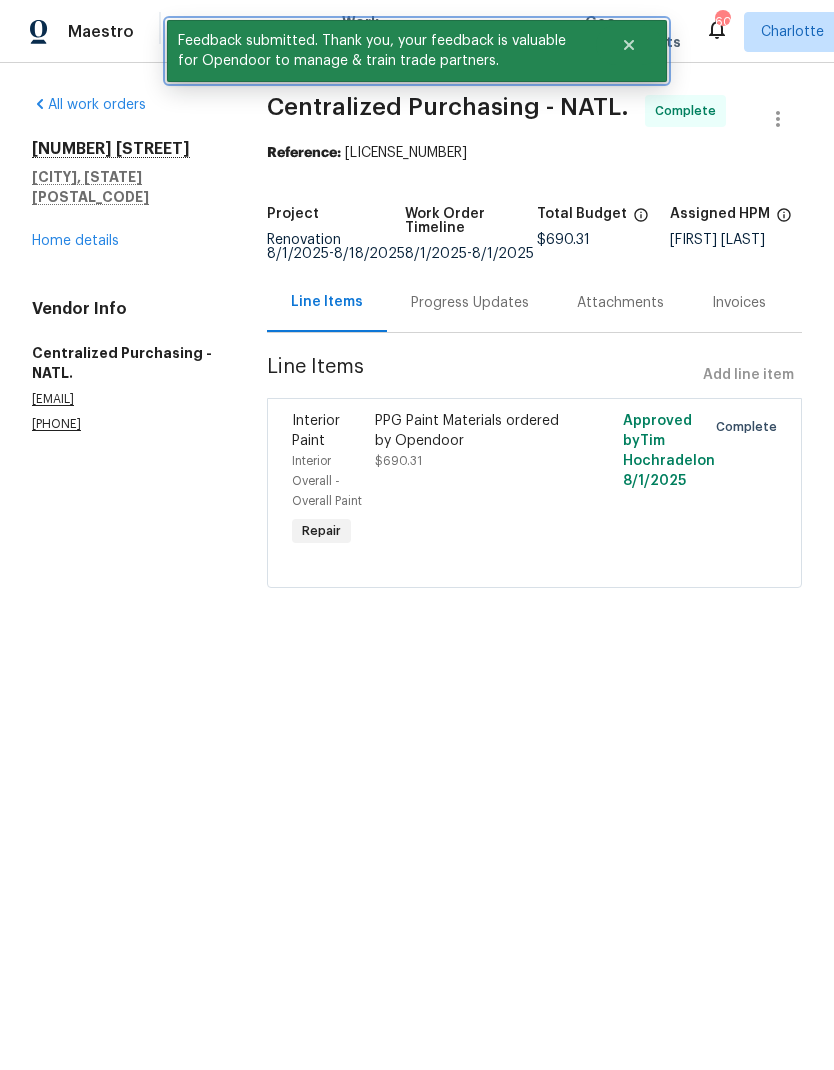 click 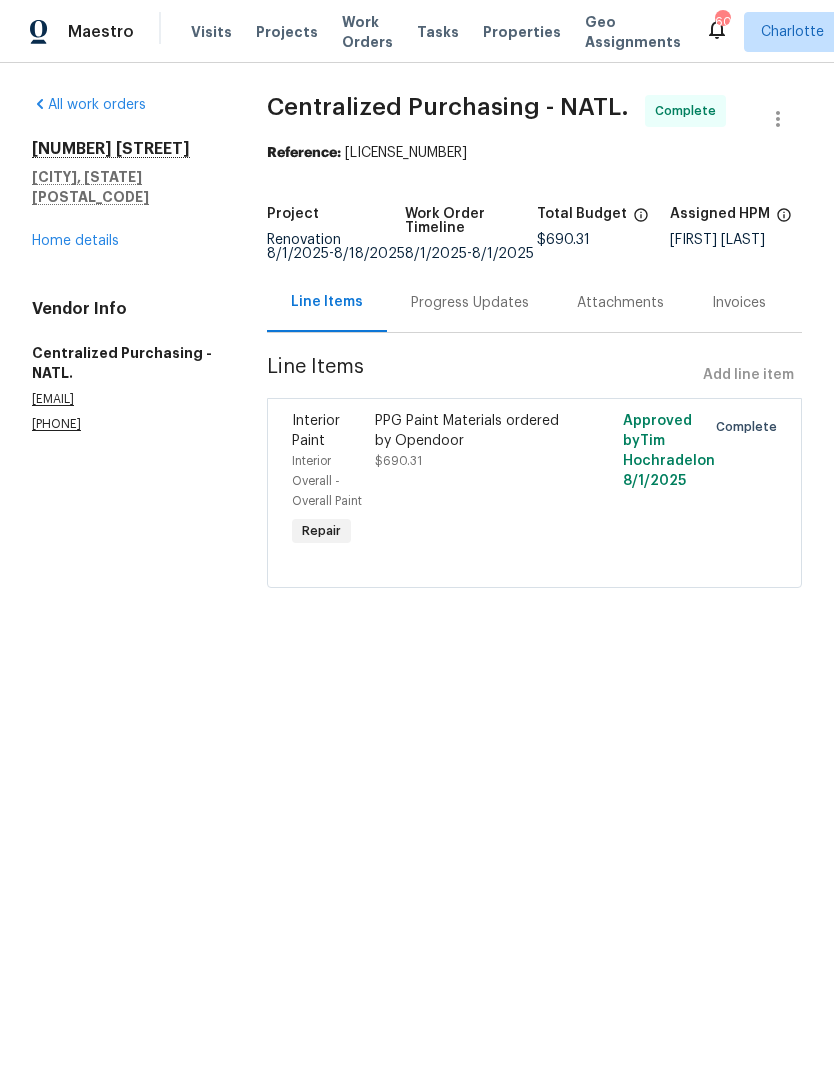 click on "Work Orders" at bounding box center (367, 32) 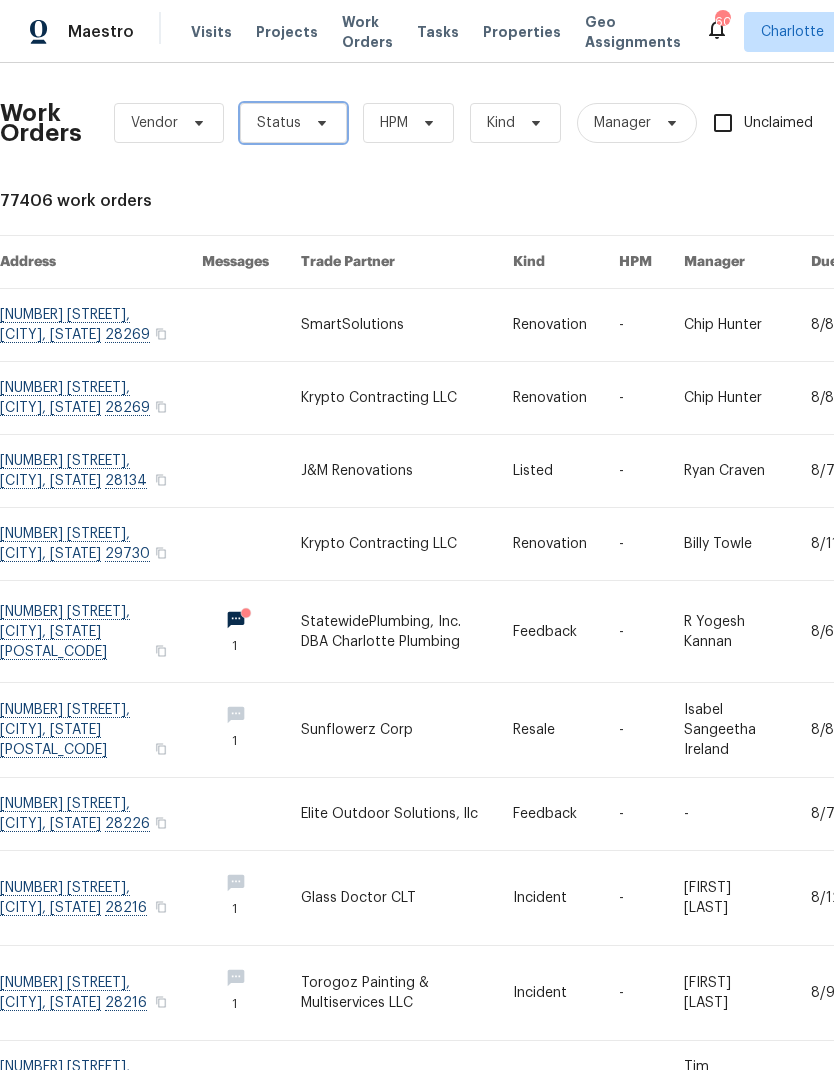 click 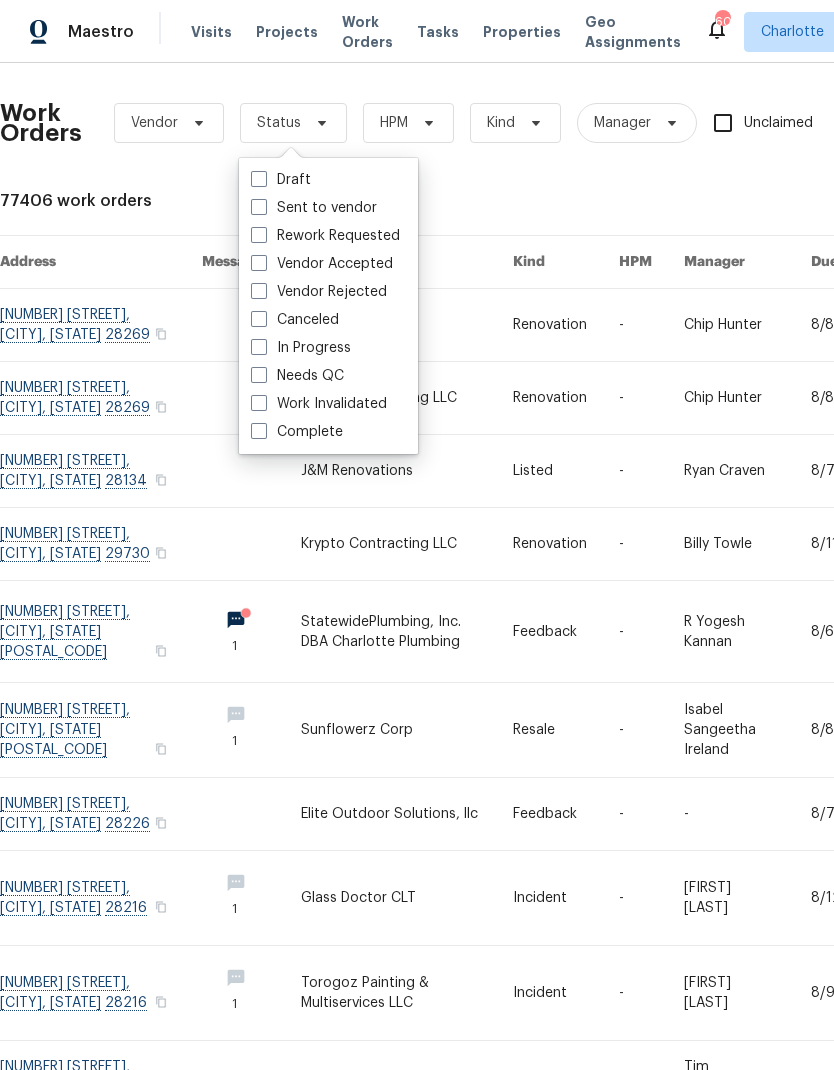 click on "Needs QC" at bounding box center [297, 376] 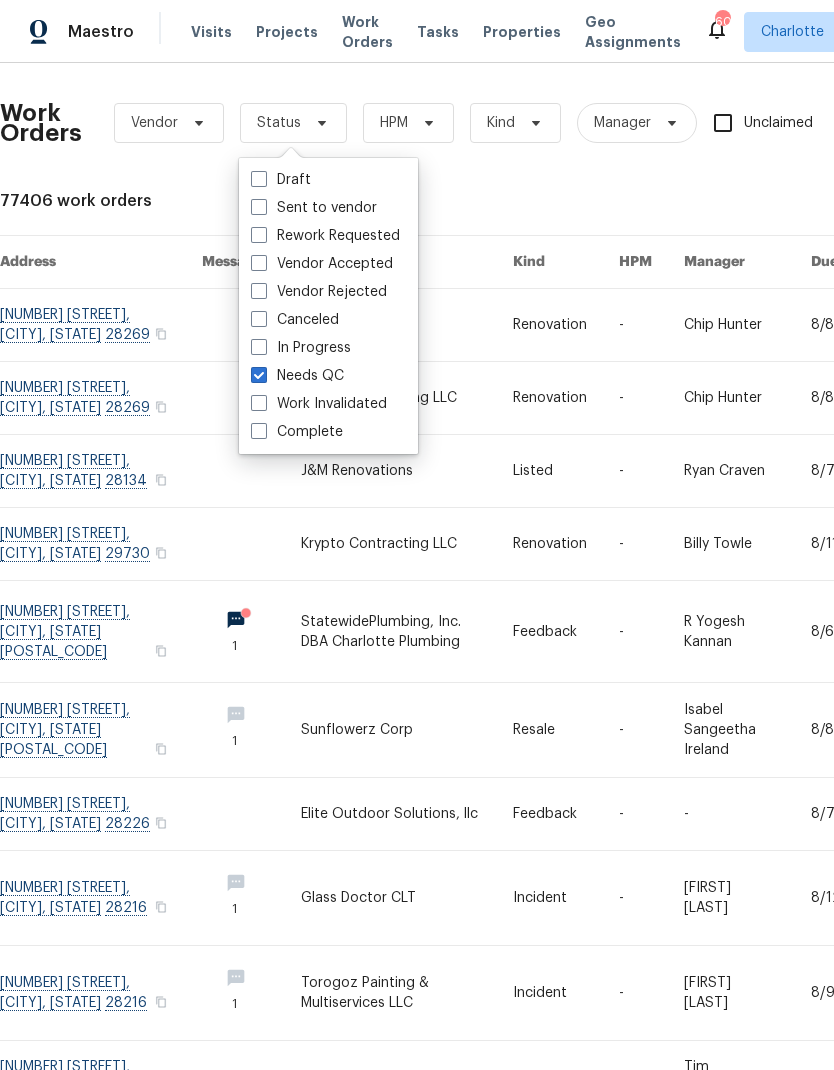 checkbox on "true" 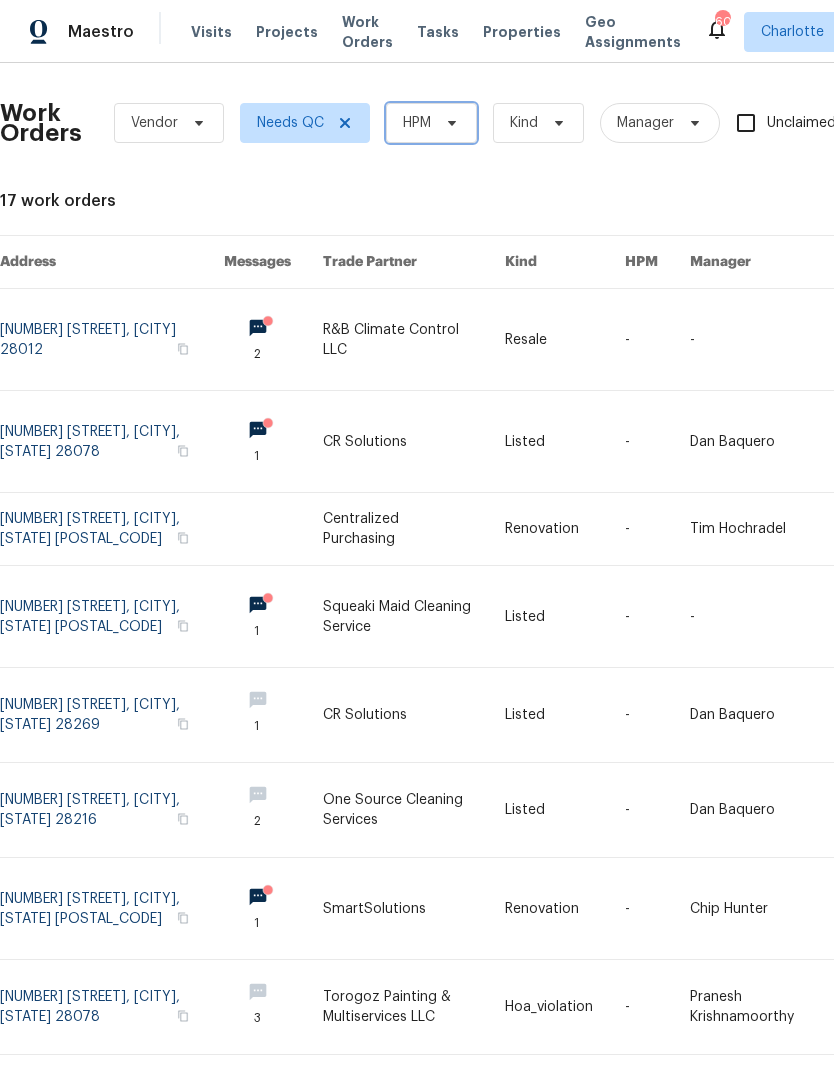 click on "HPM" at bounding box center (431, 123) 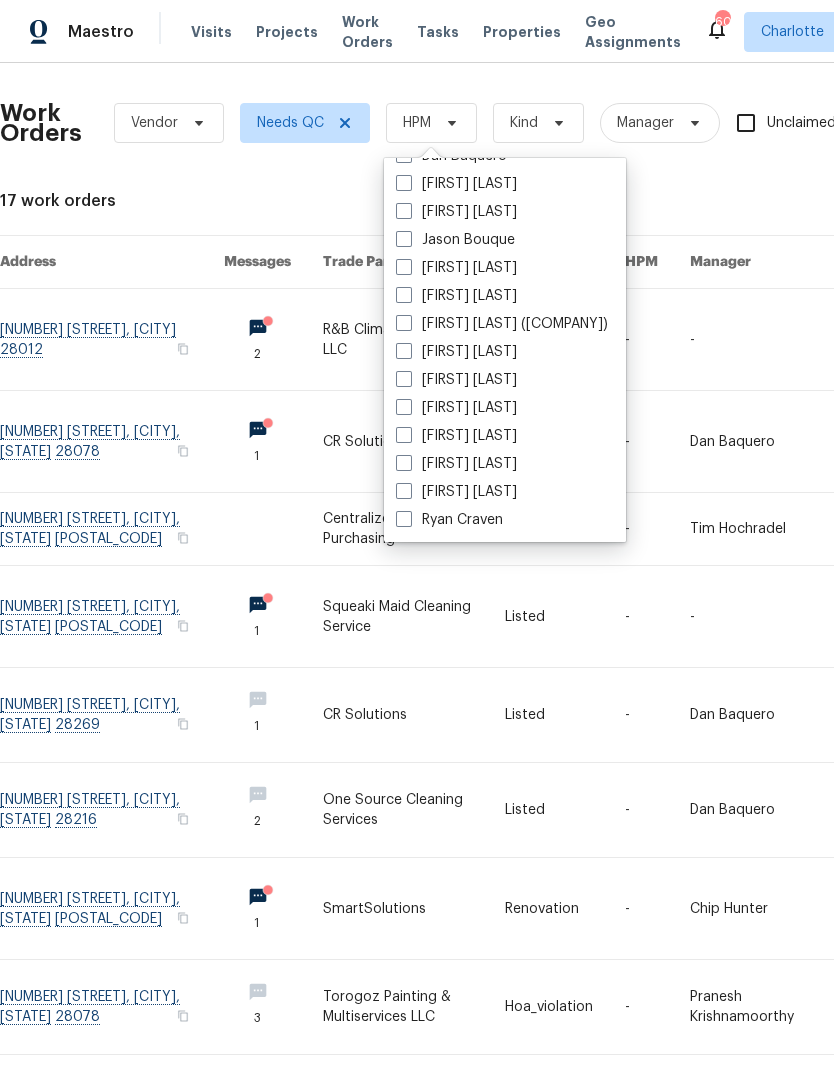 scroll, scrollTop: 248, scrollLeft: 0, axis: vertical 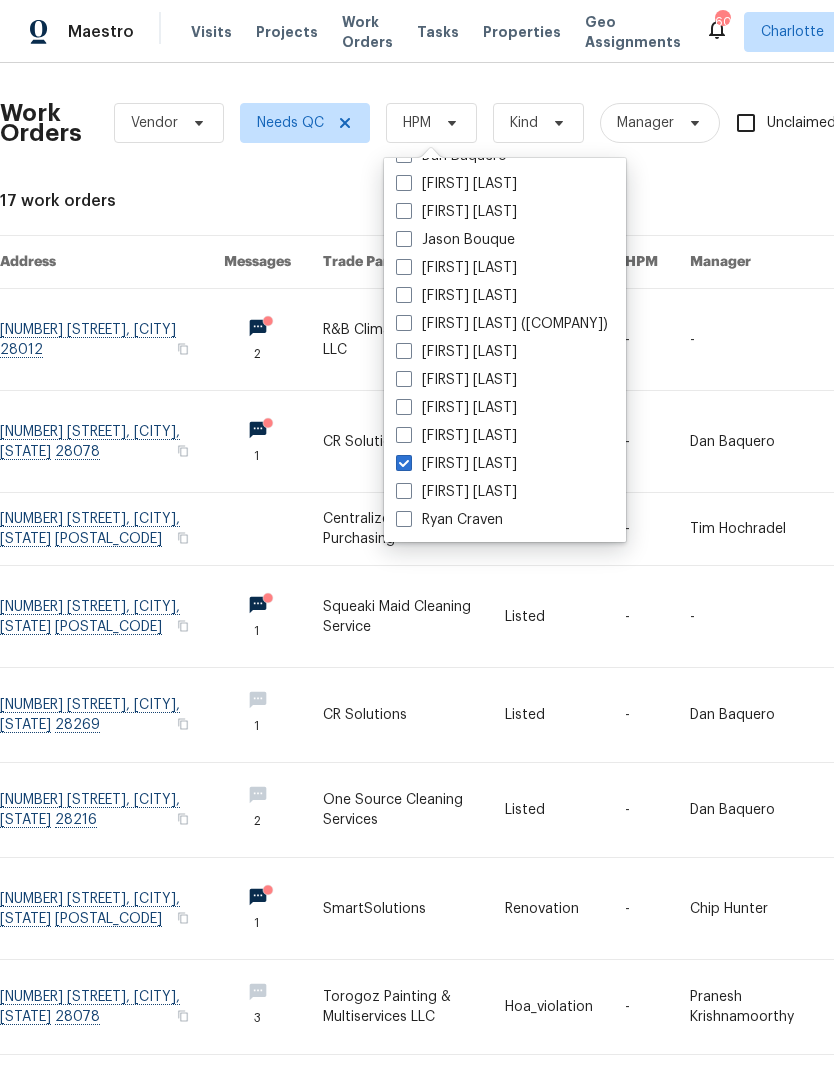 checkbox on "true" 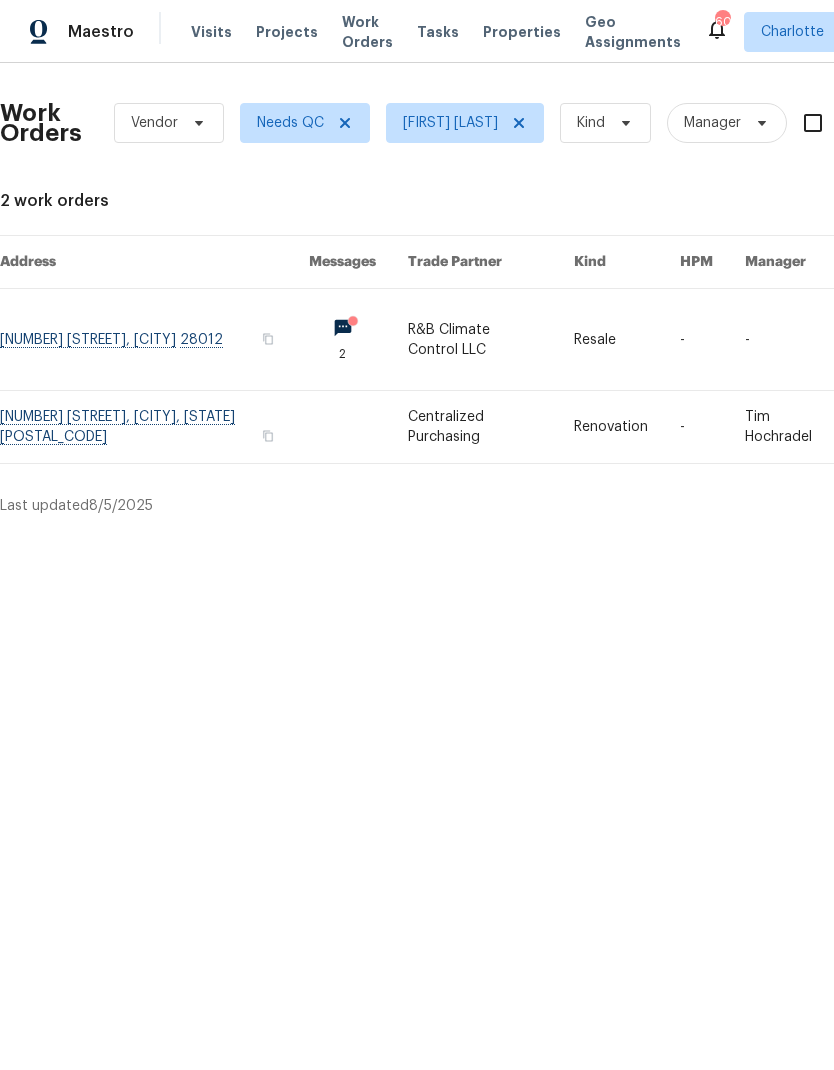 click at bounding box center [491, 339] 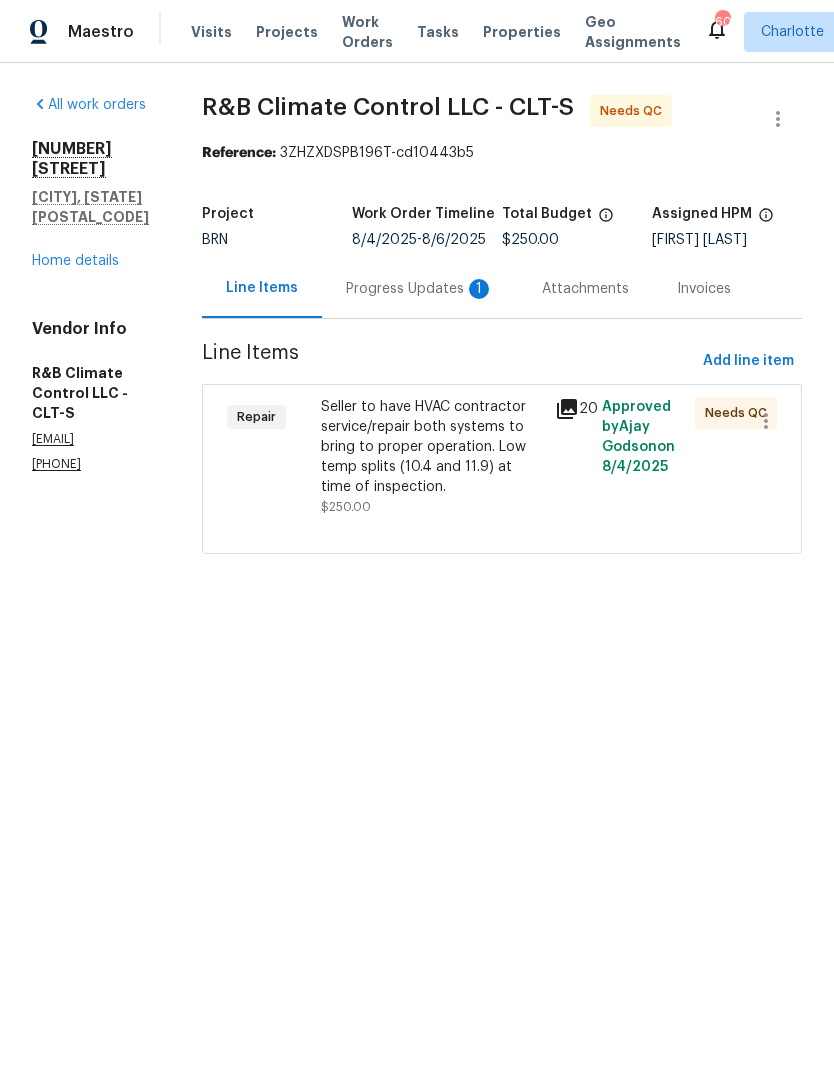 click 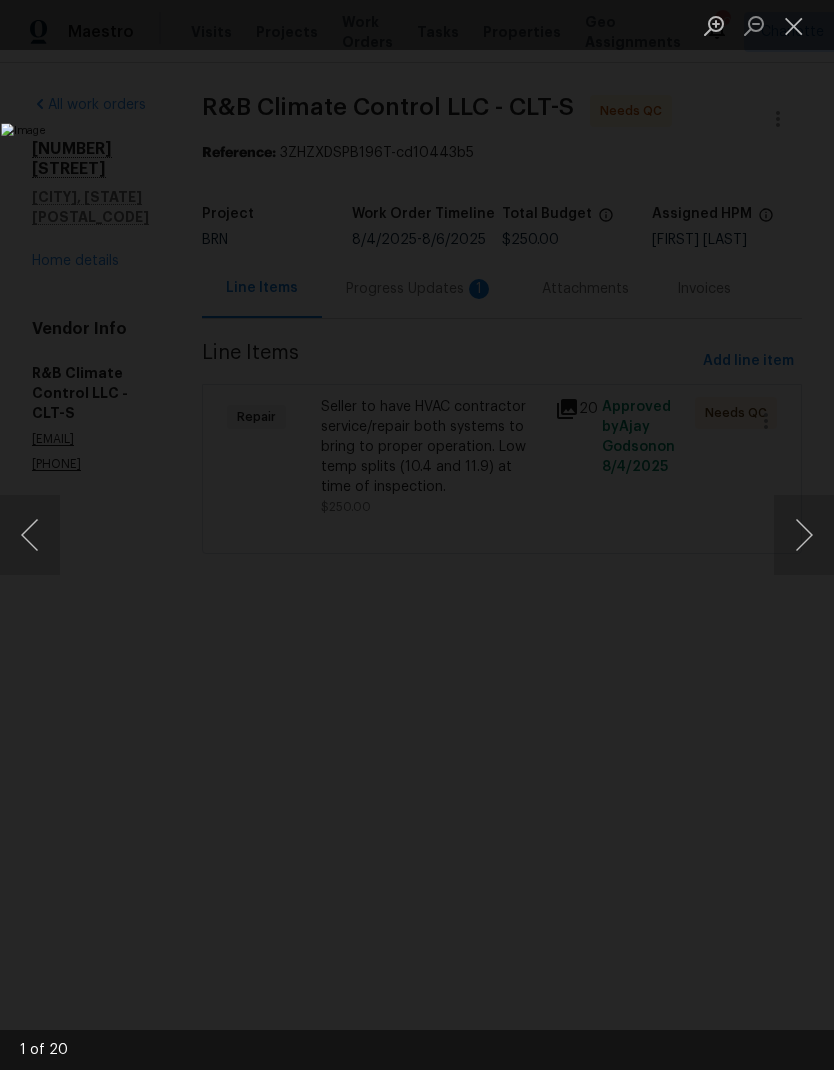 click at bounding box center (794, 25) 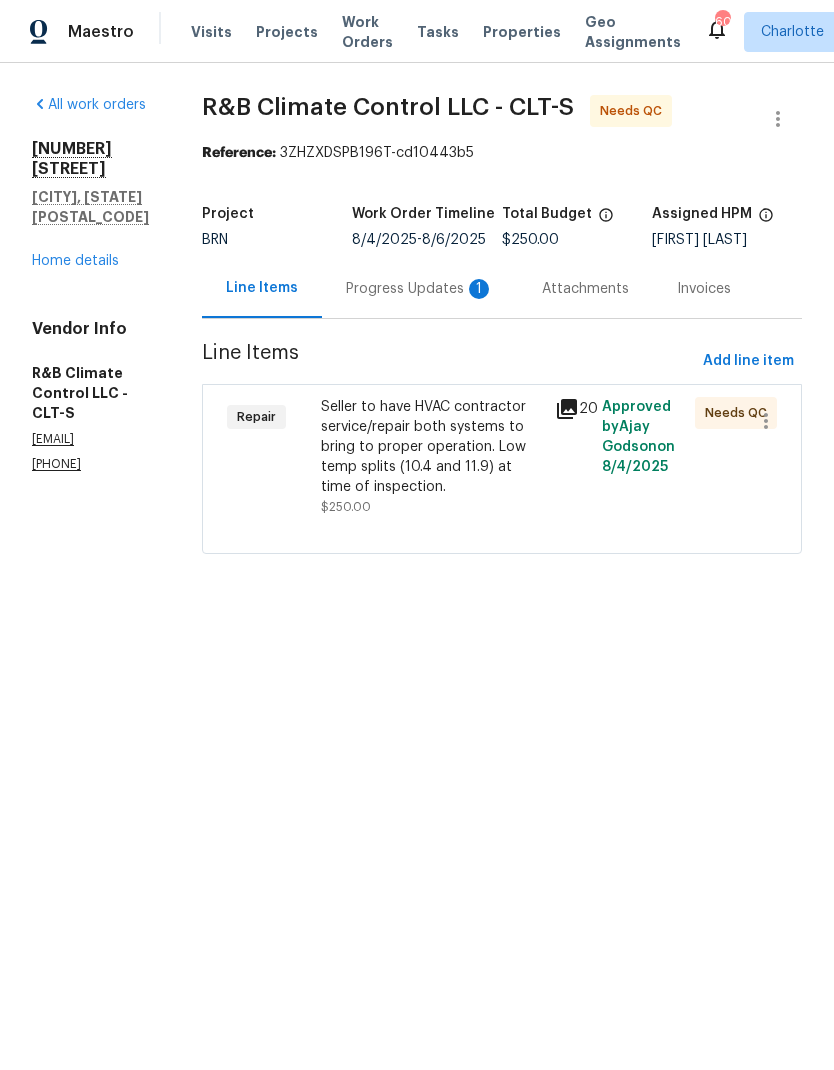 click on "Progress Updates 1" at bounding box center (420, 289) 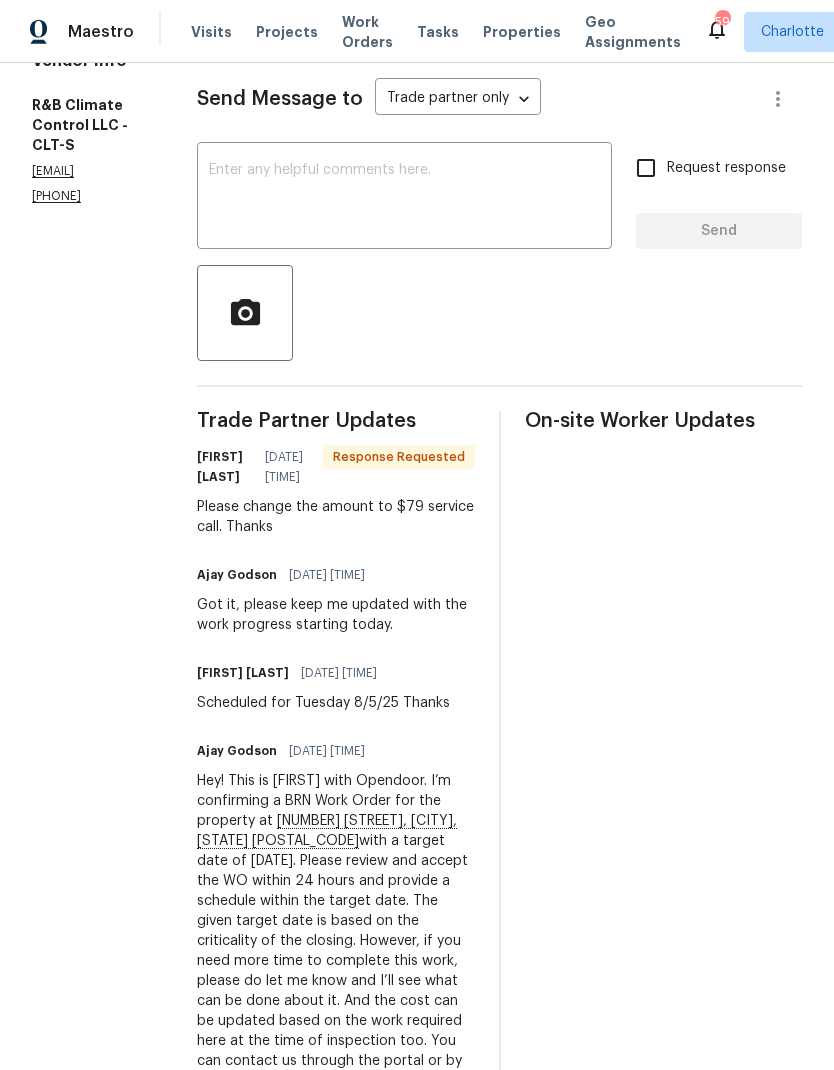scroll, scrollTop: 266, scrollLeft: 0, axis: vertical 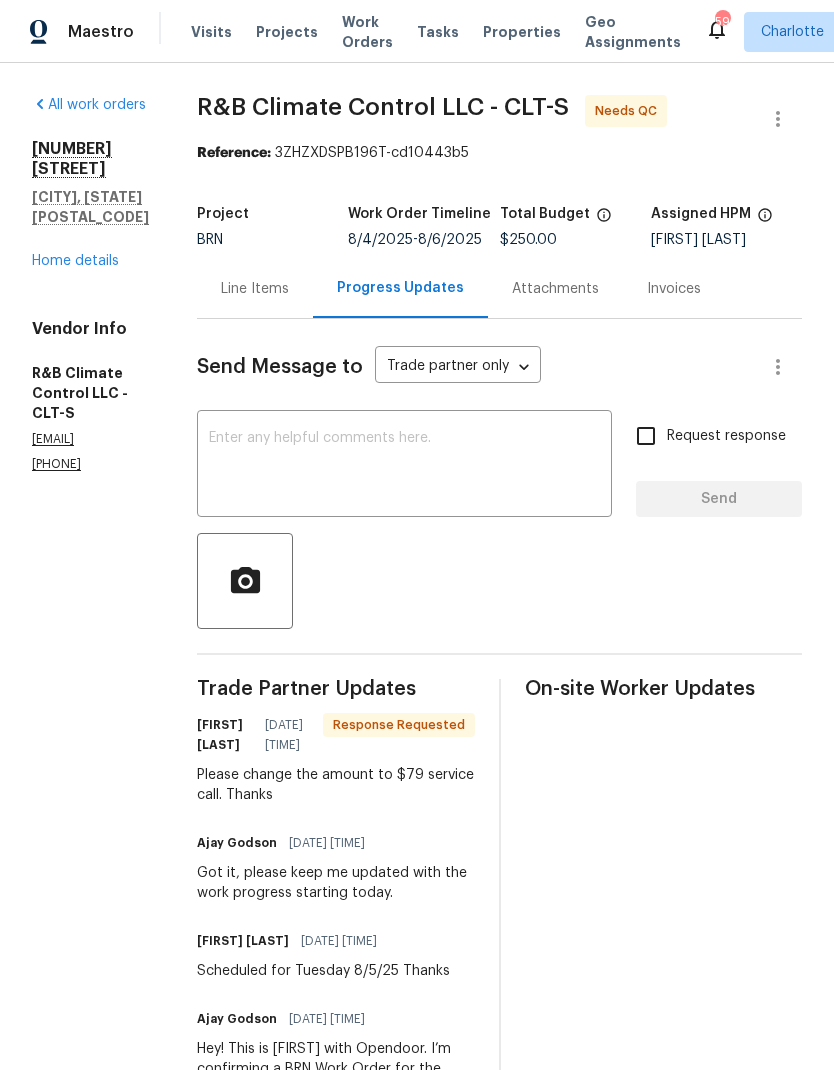 click on "Line Items" at bounding box center (255, 288) 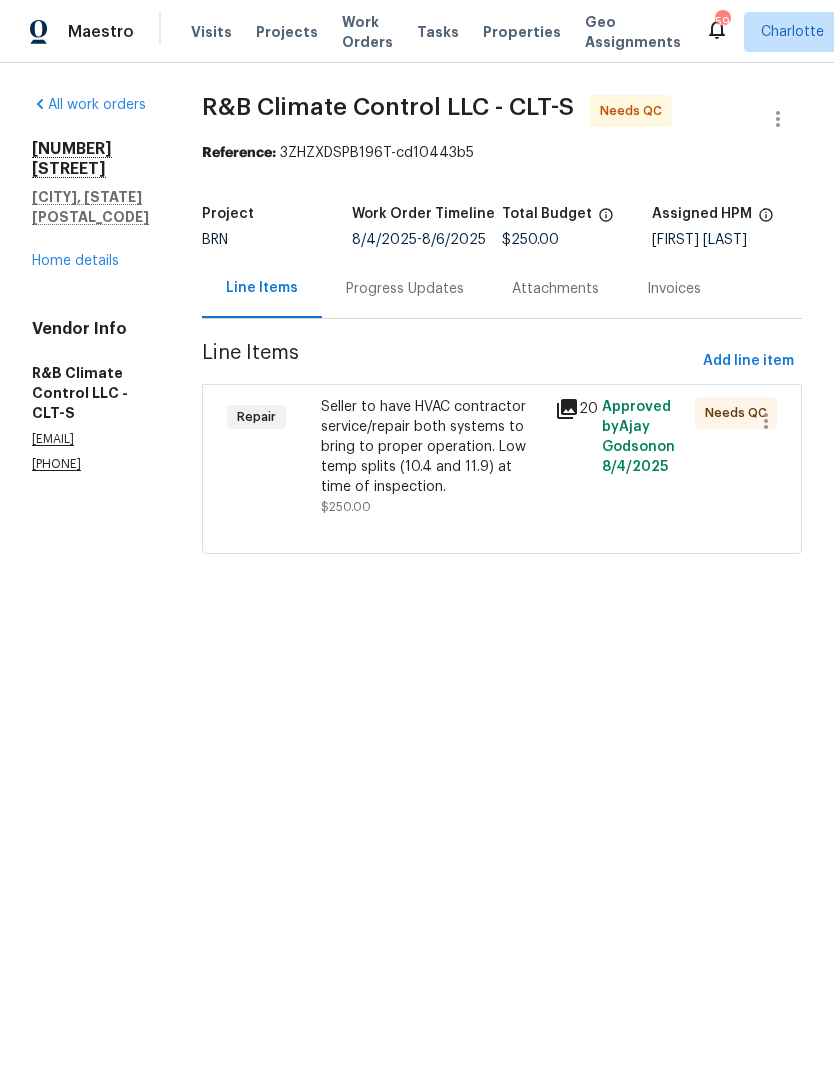 scroll, scrollTop: 0, scrollLeft: 0, axis: both 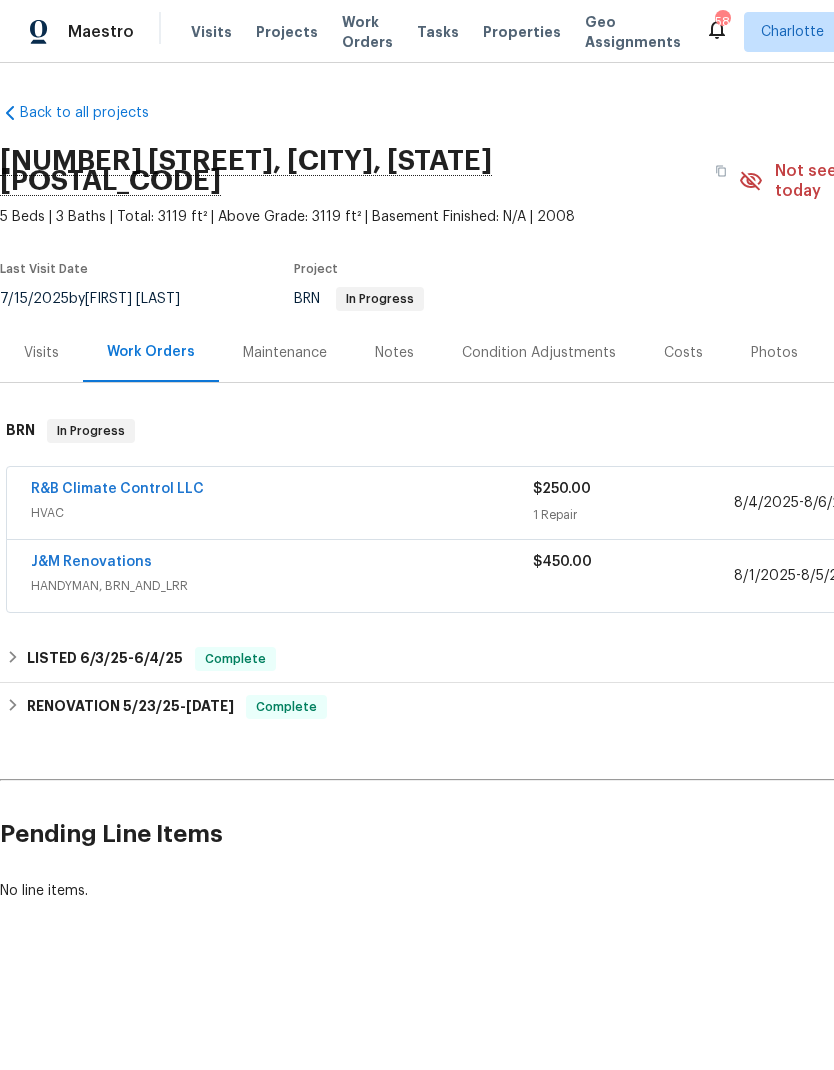 click on "Work Orders" at bounding box center (367, 32) 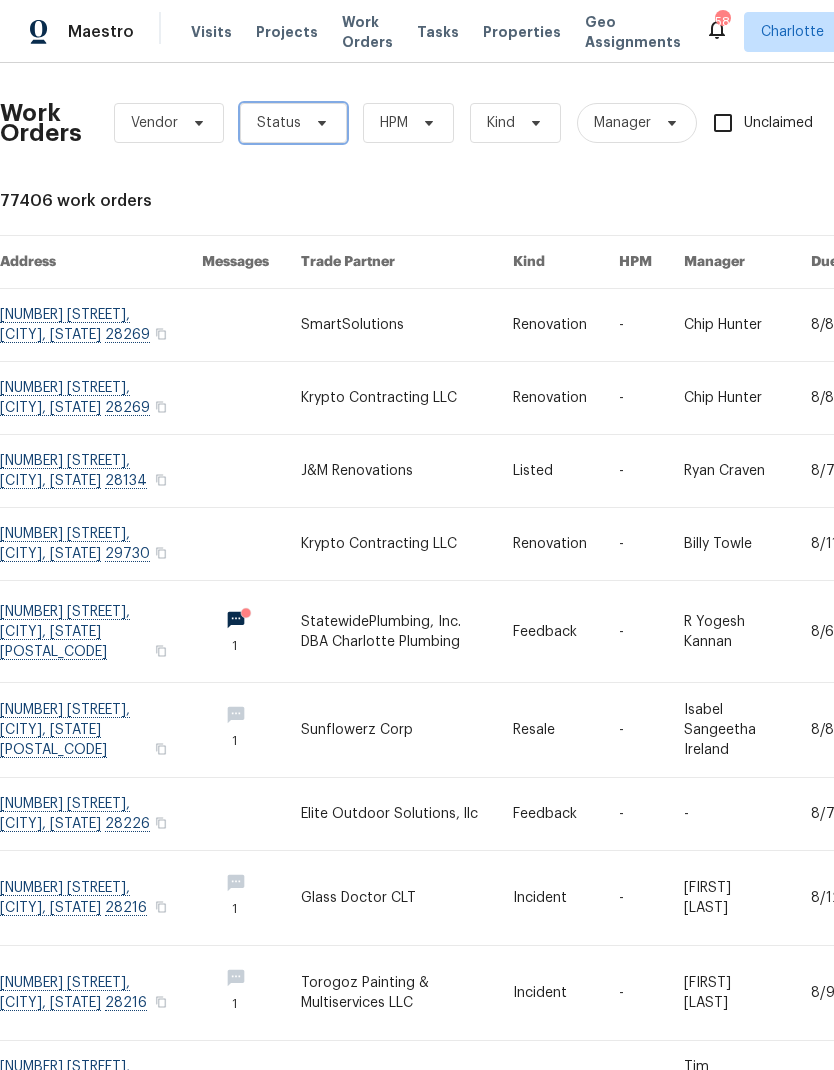 click on "Status" at bounding box center (293, 123) 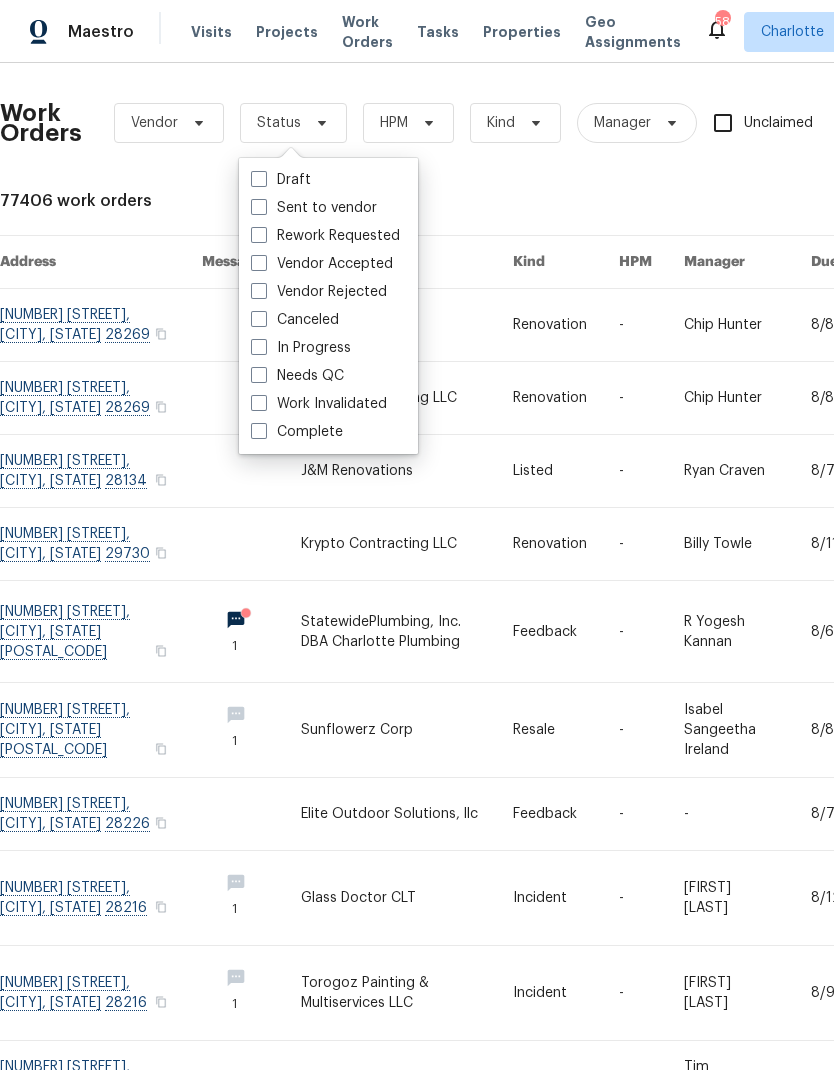 click on "Needs QC" at bounding box center [297, 376] 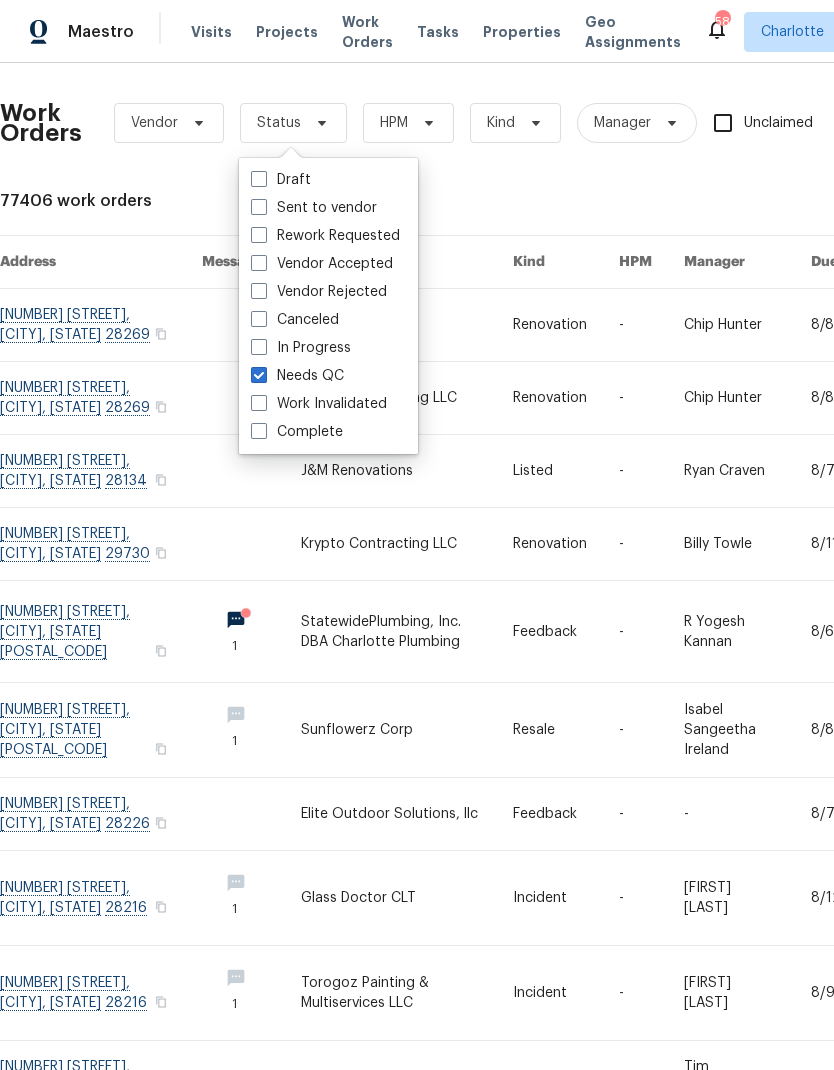 checkbox on "true" 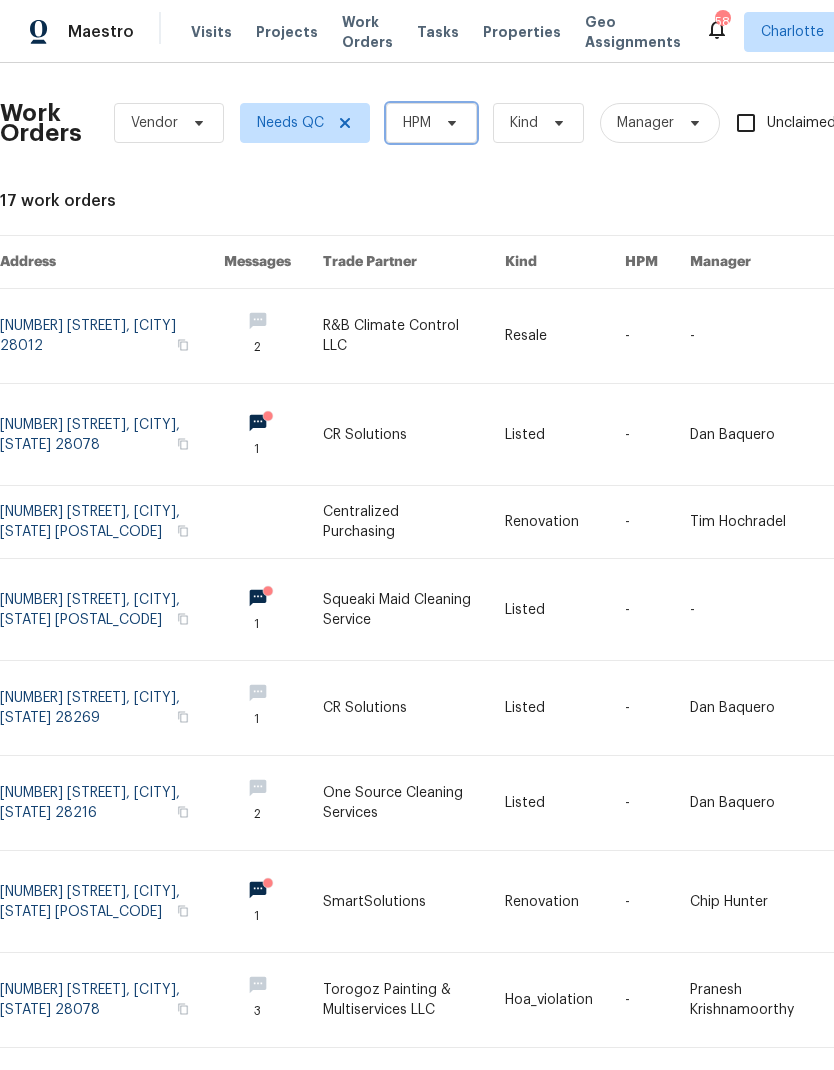 click 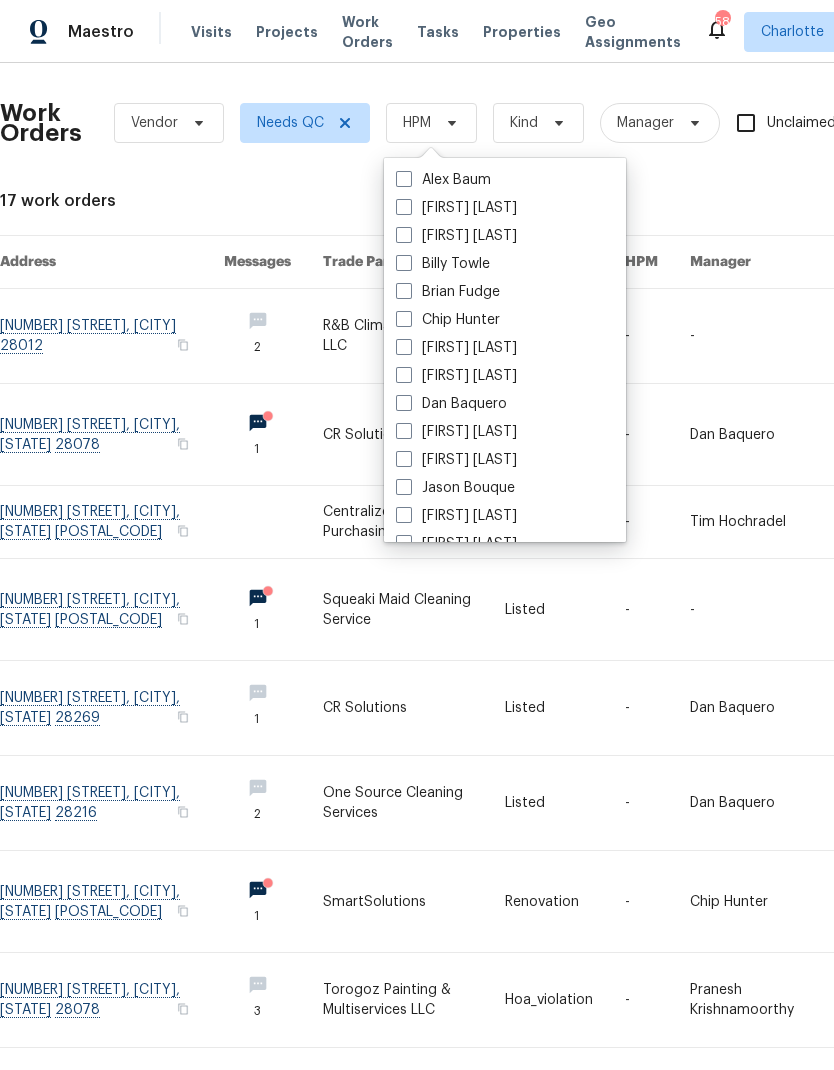click on "Alex Baum" at bounding box center (443, 180) 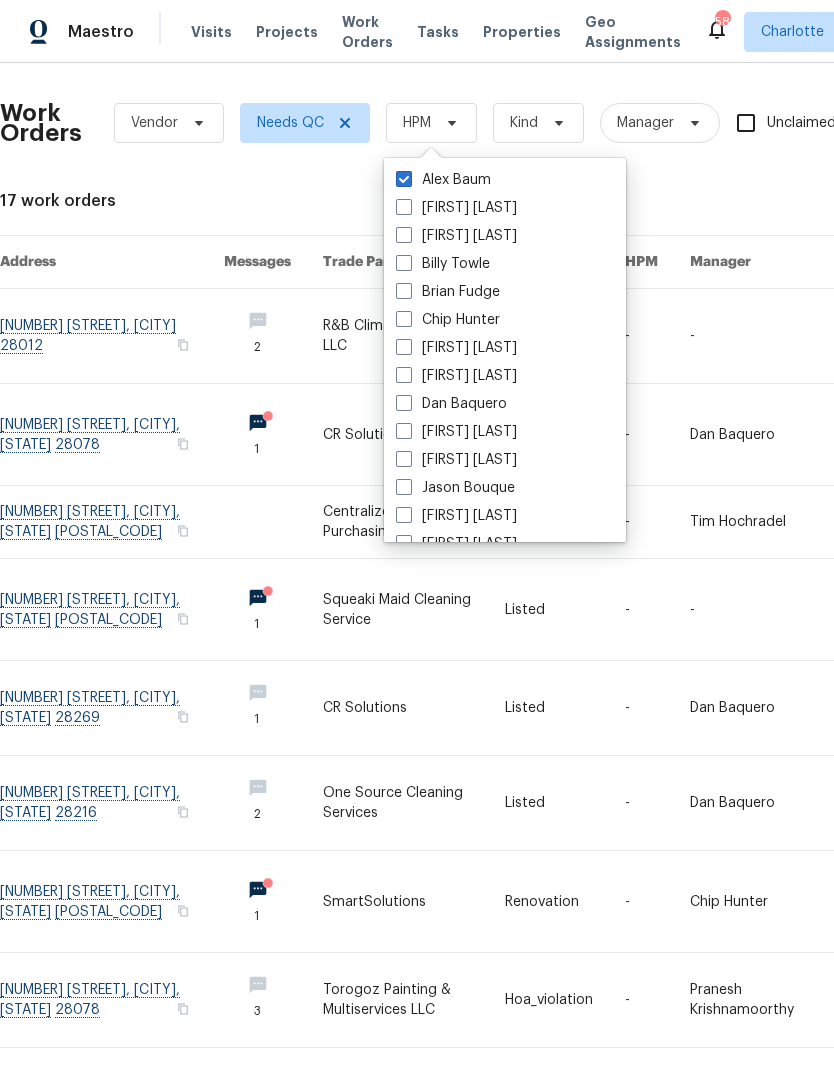 checkbox on "true" 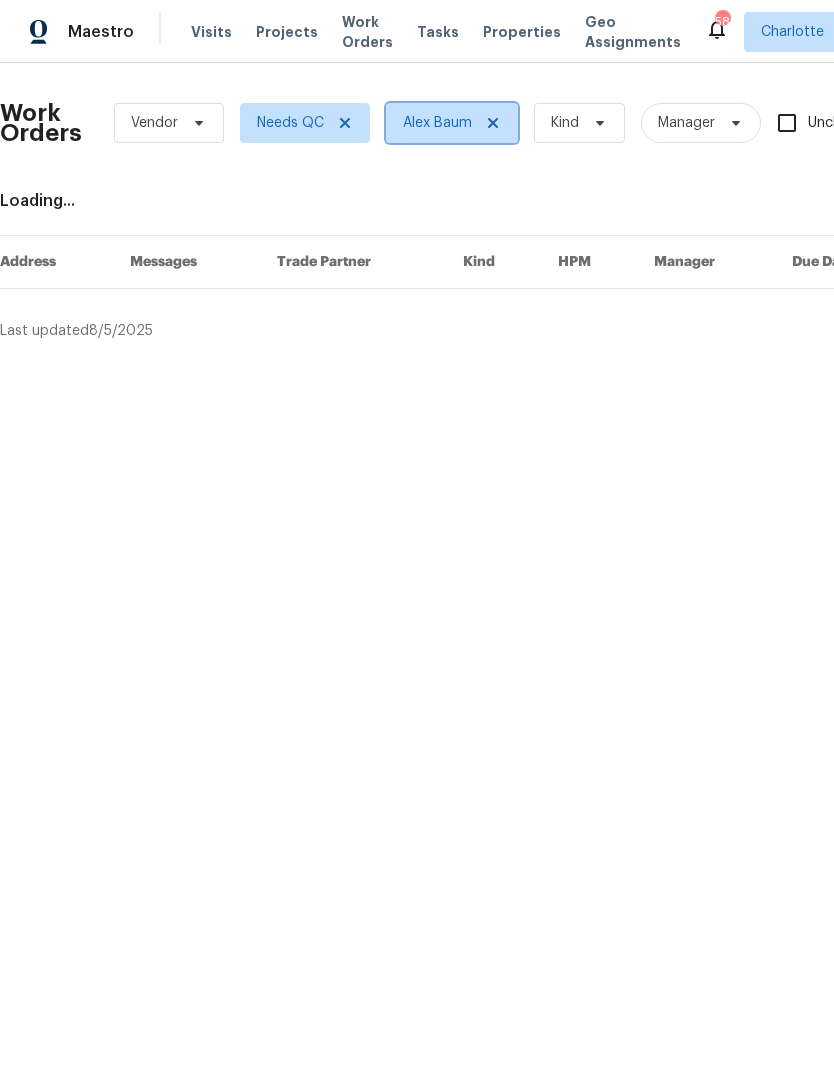 click 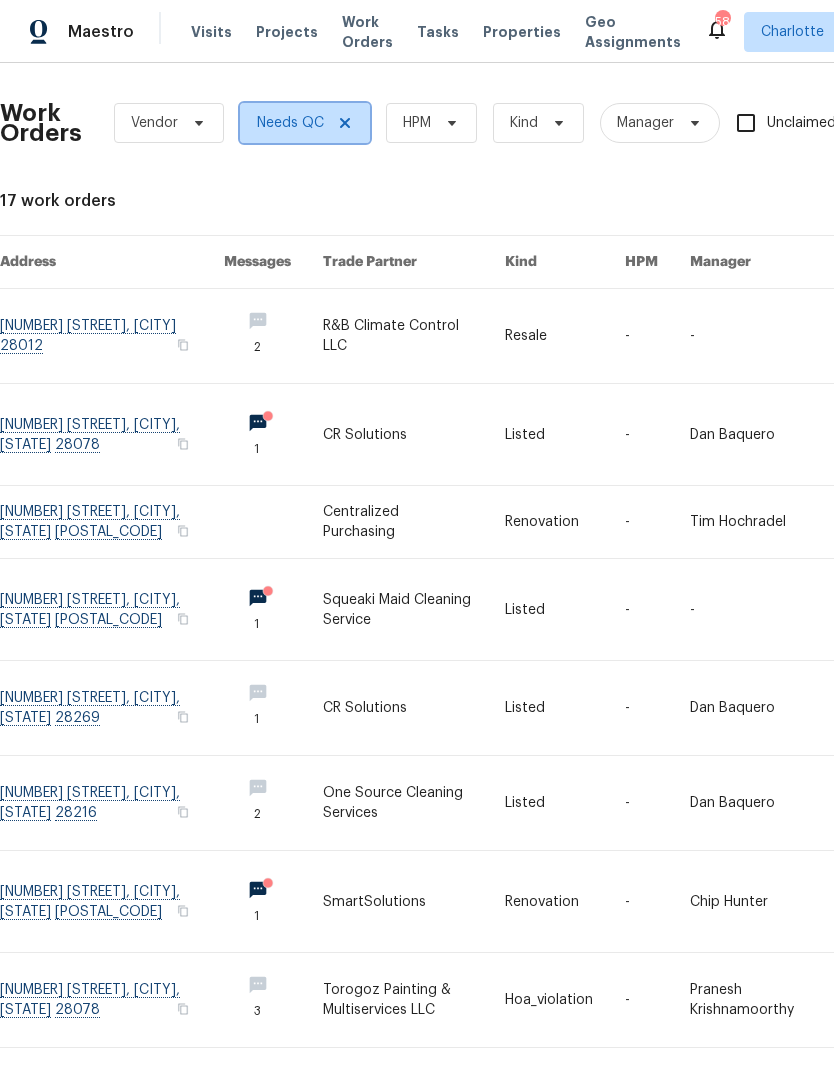 click 